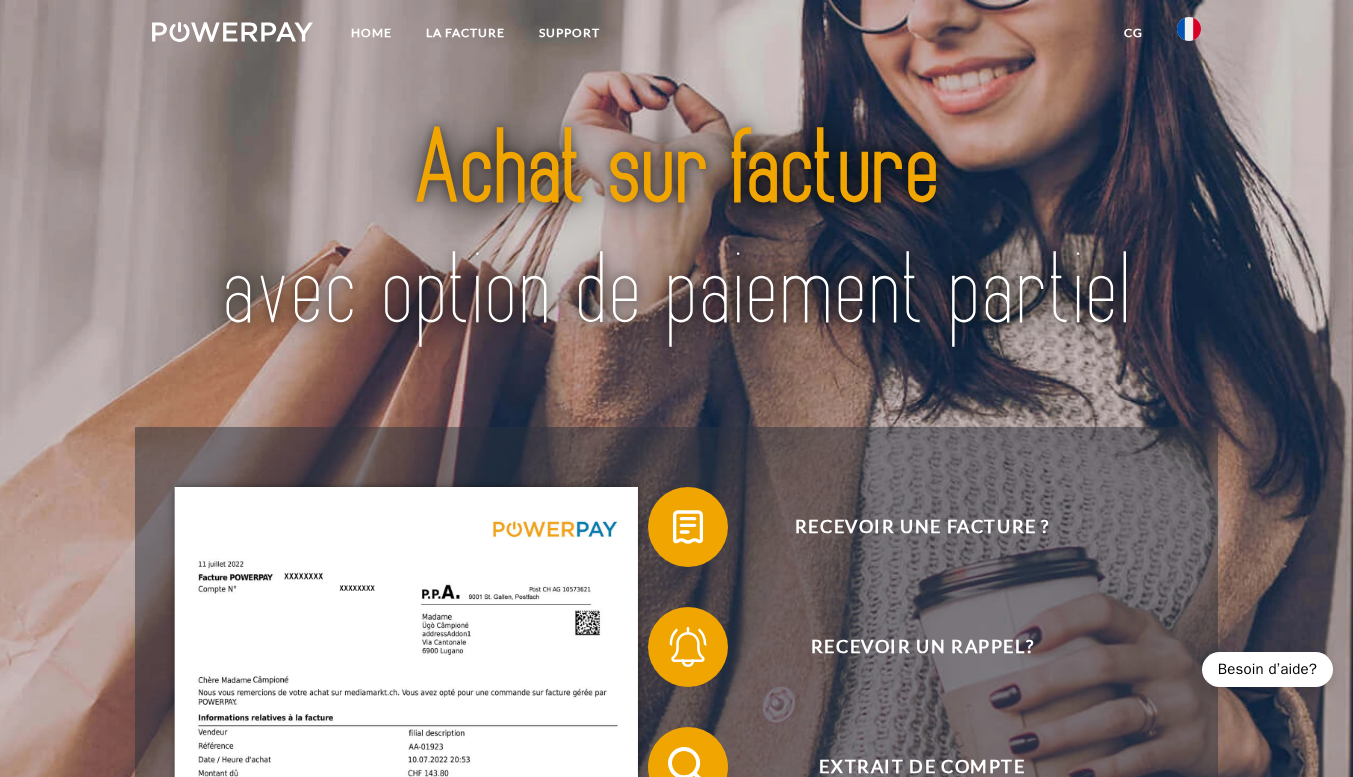 scroll, scrollTop: 0, scrollLeft: 0, axis: both 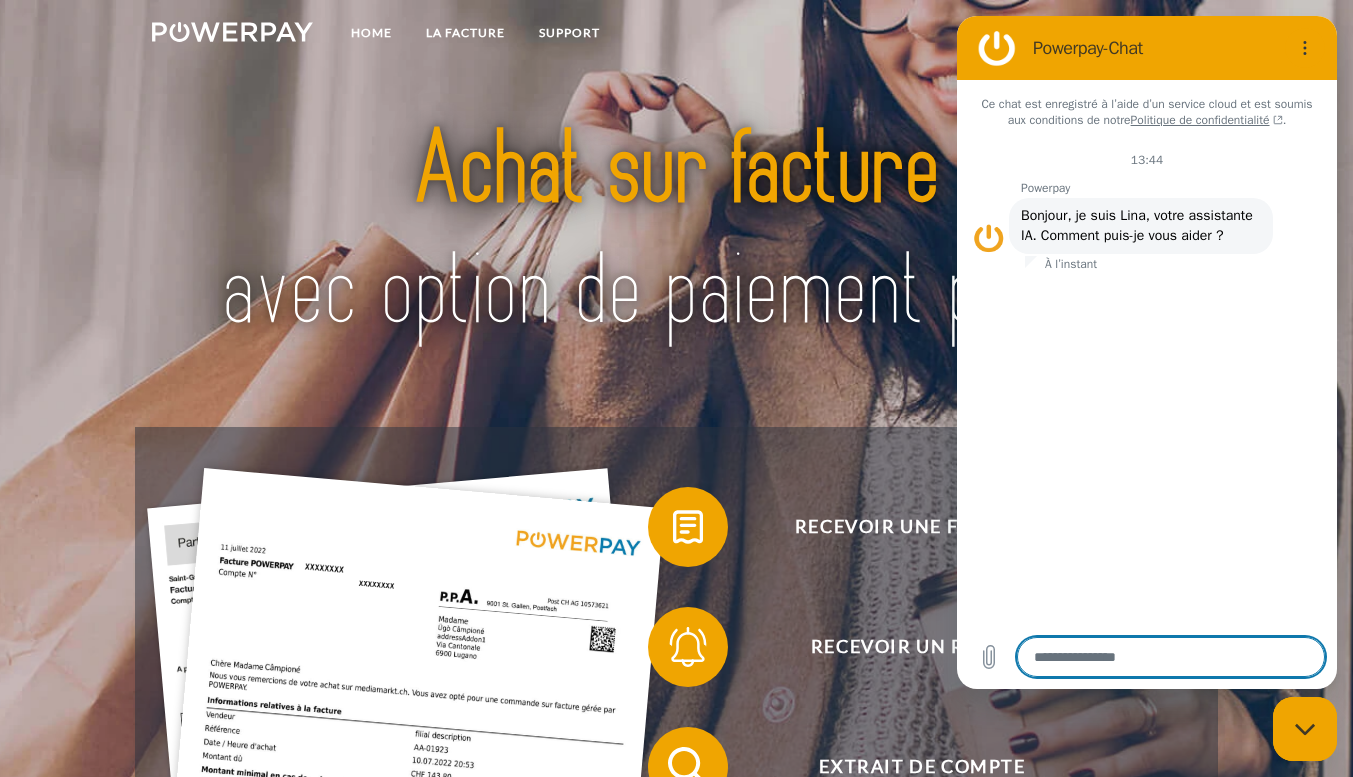 type on "*" 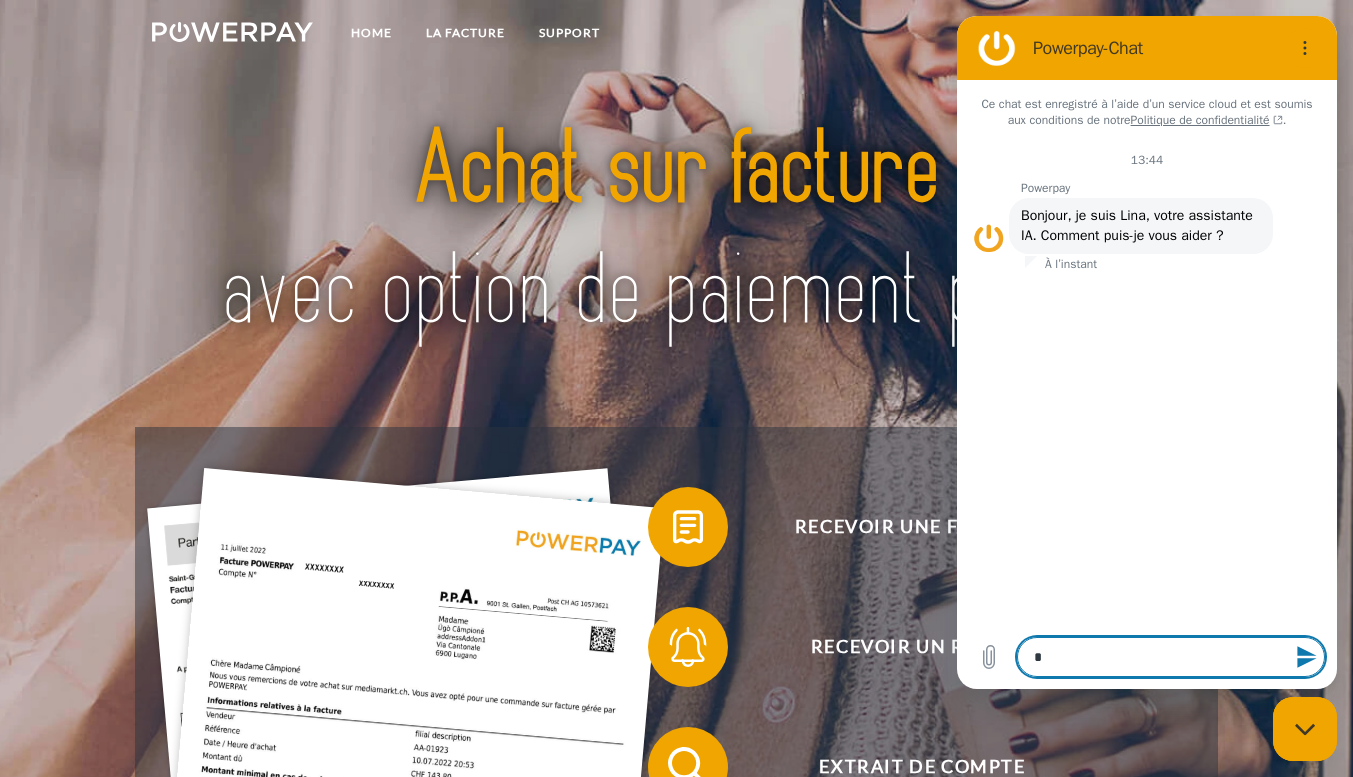 type on "**" 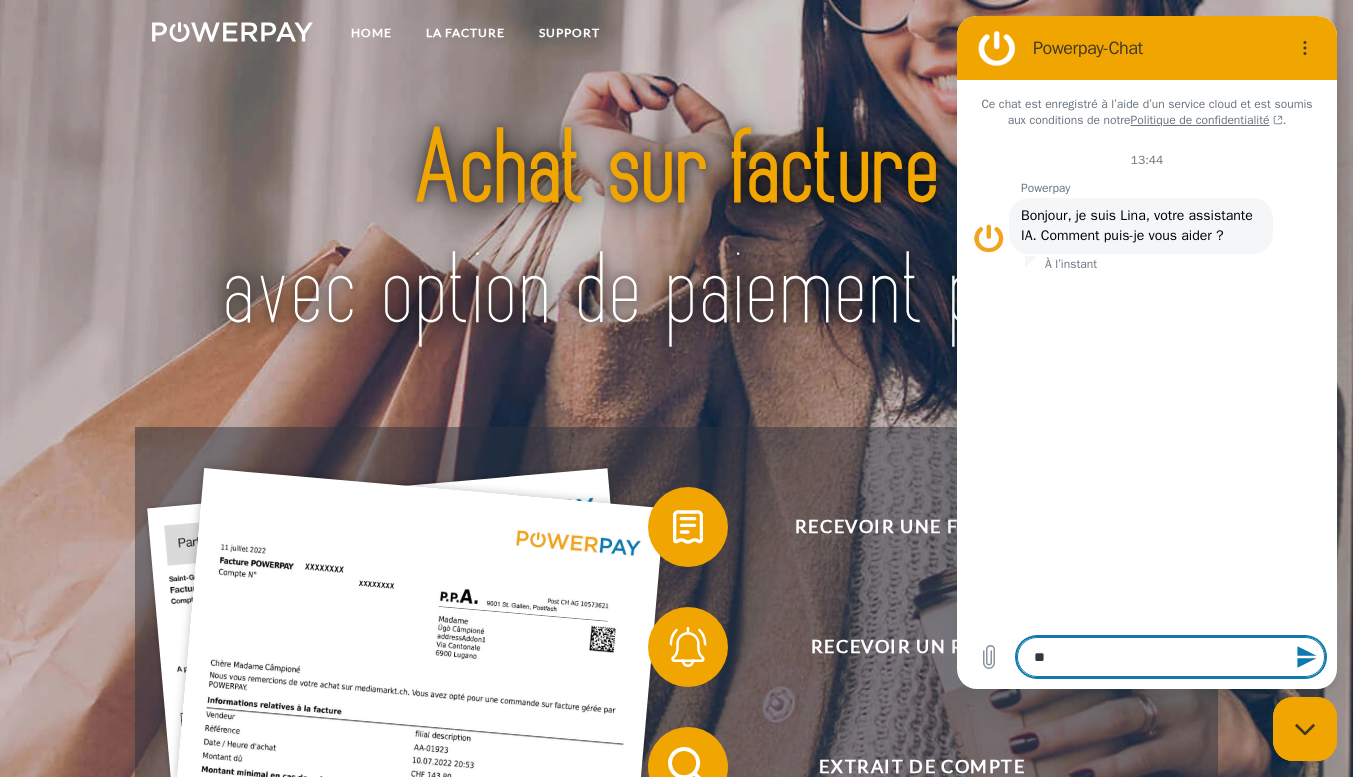 type on "***" 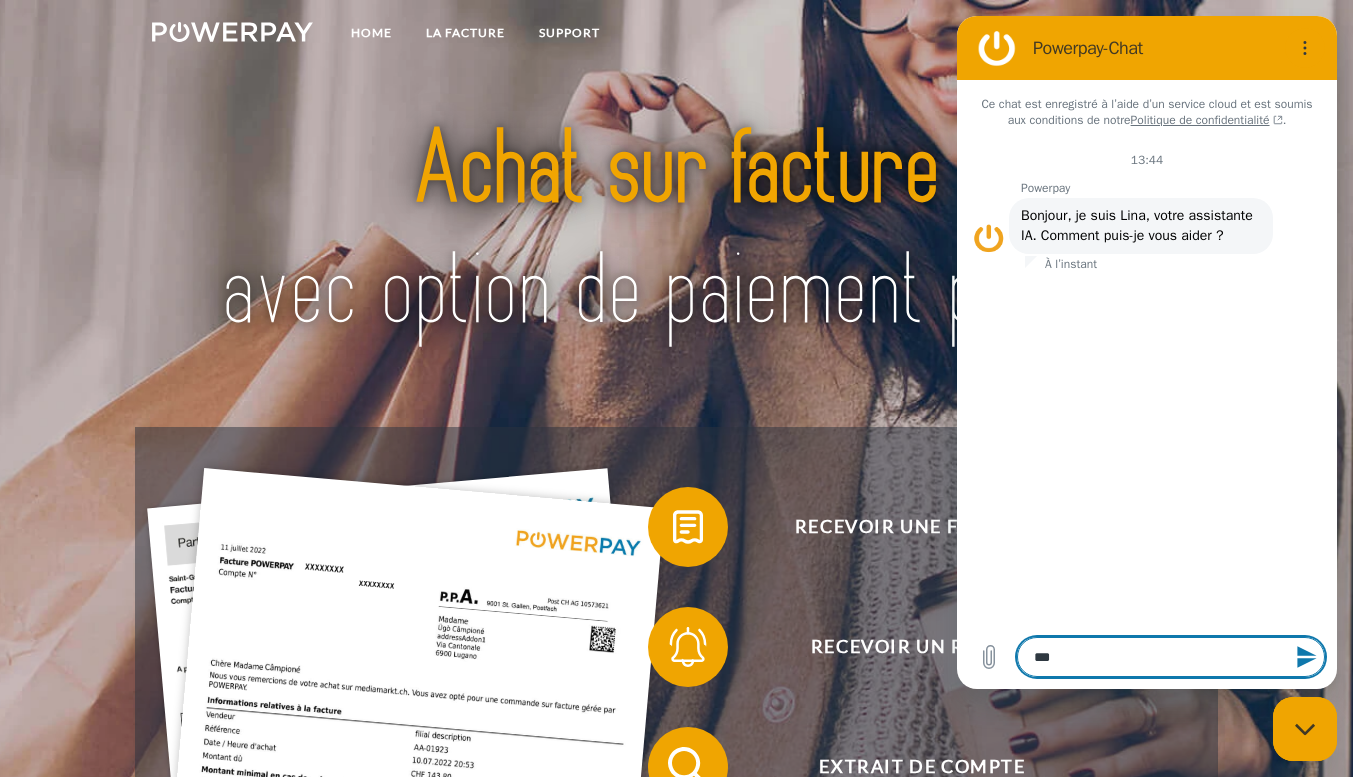 type on "****" 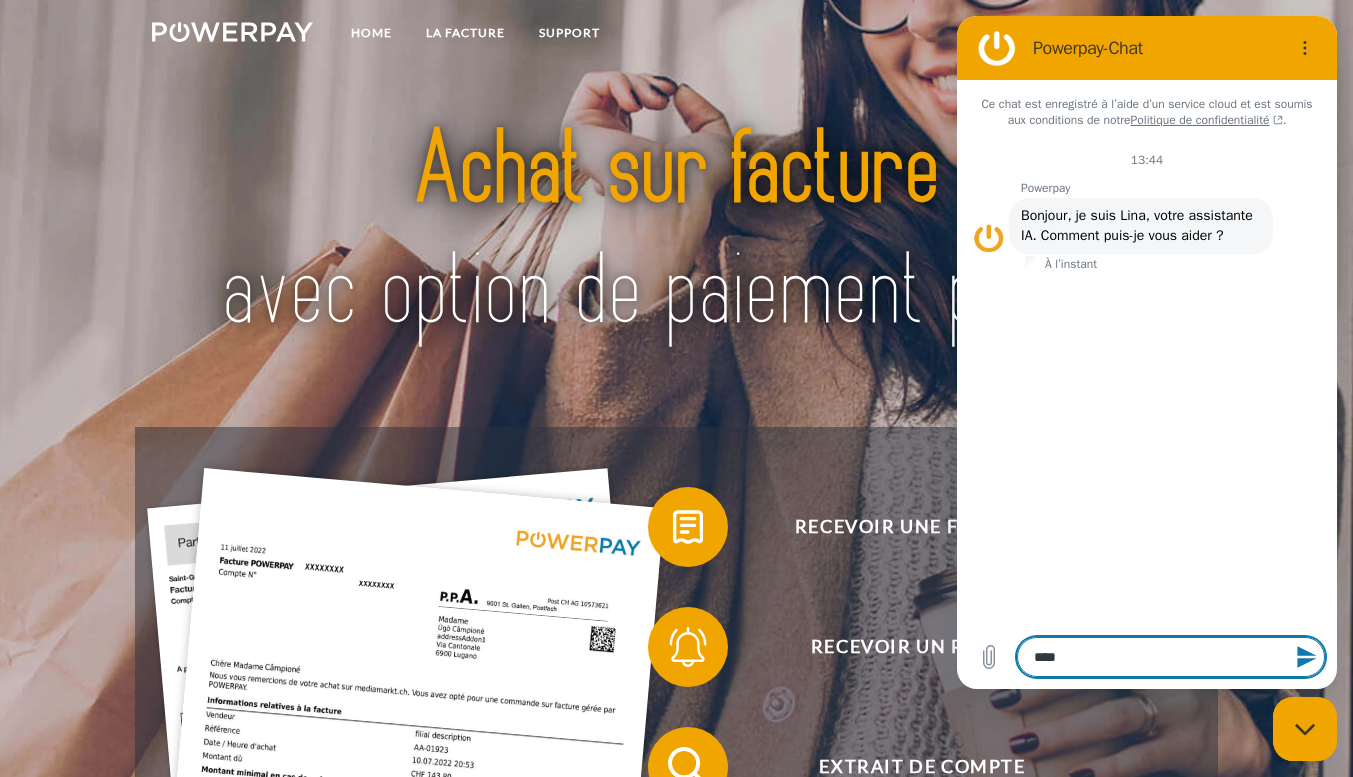 type on "*****" 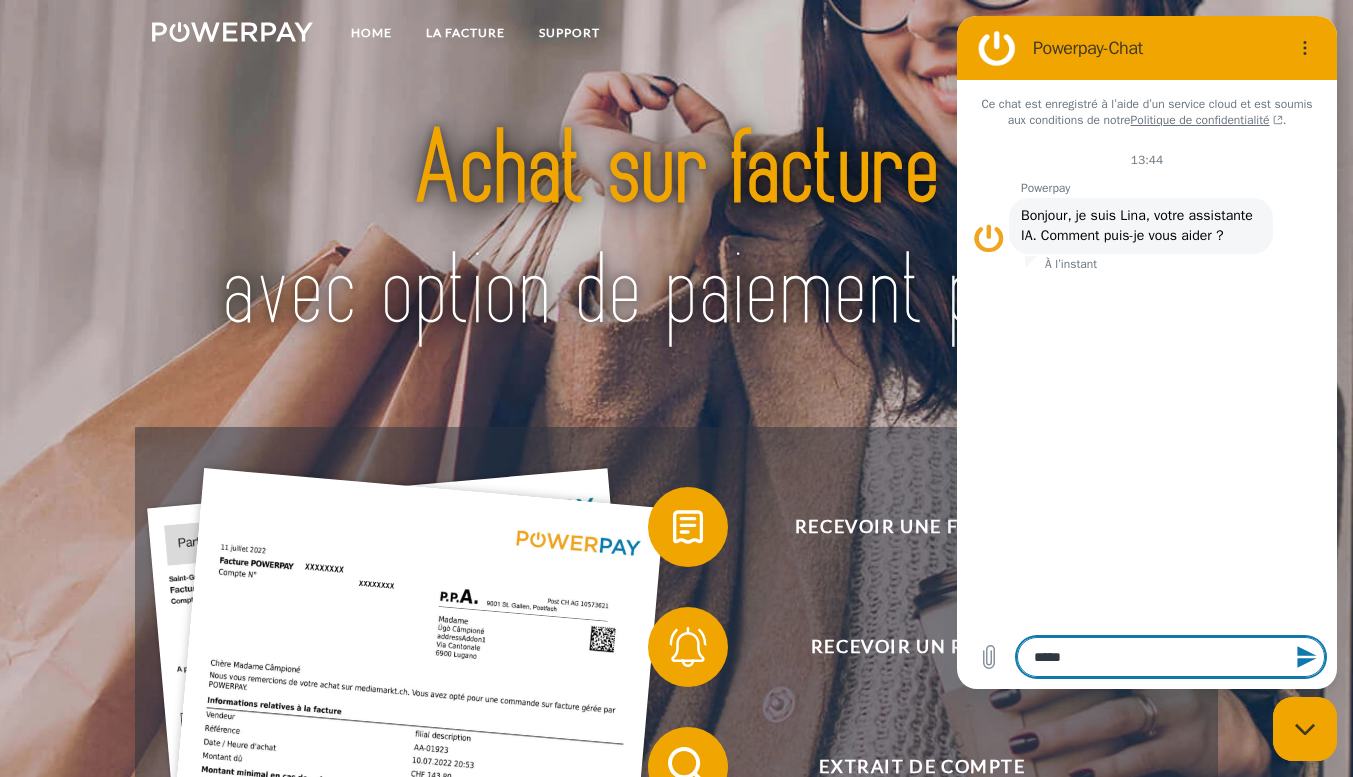 type on "******" 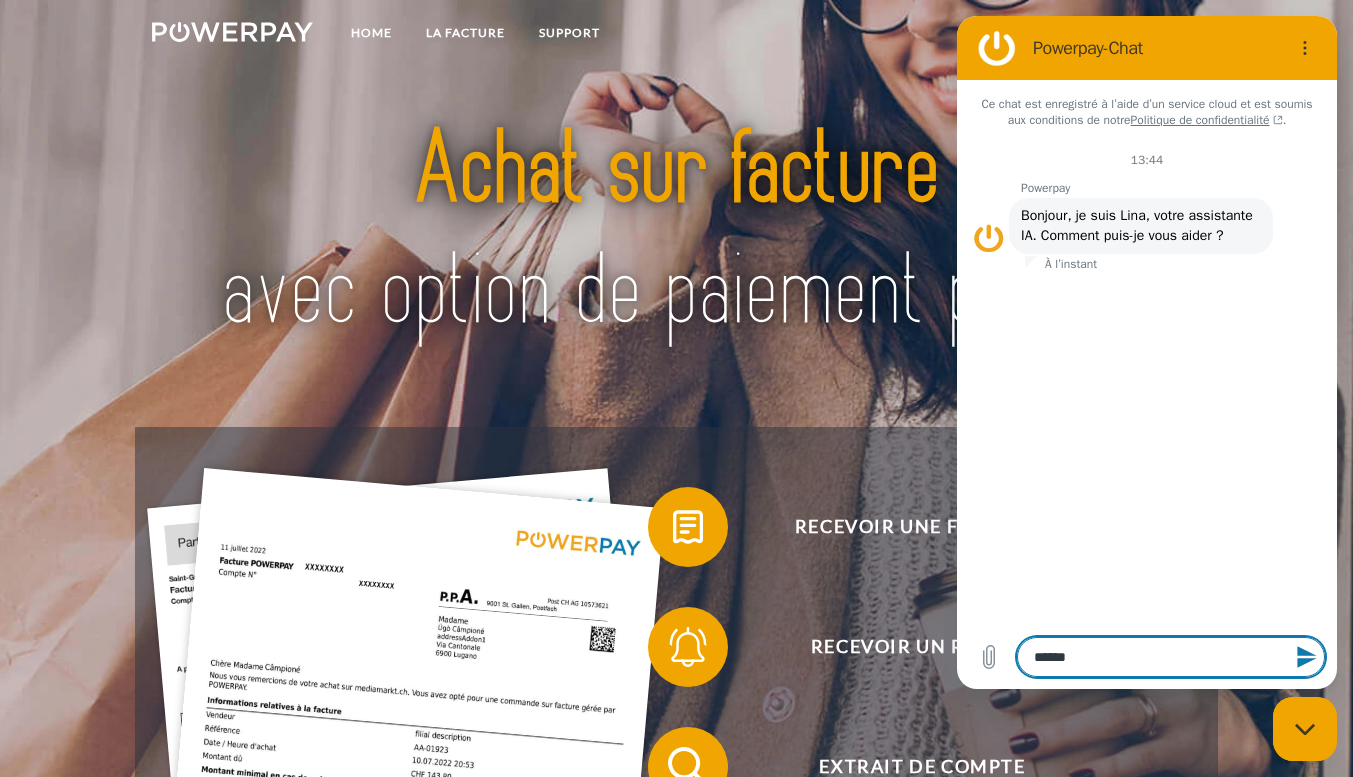 type on "*******" 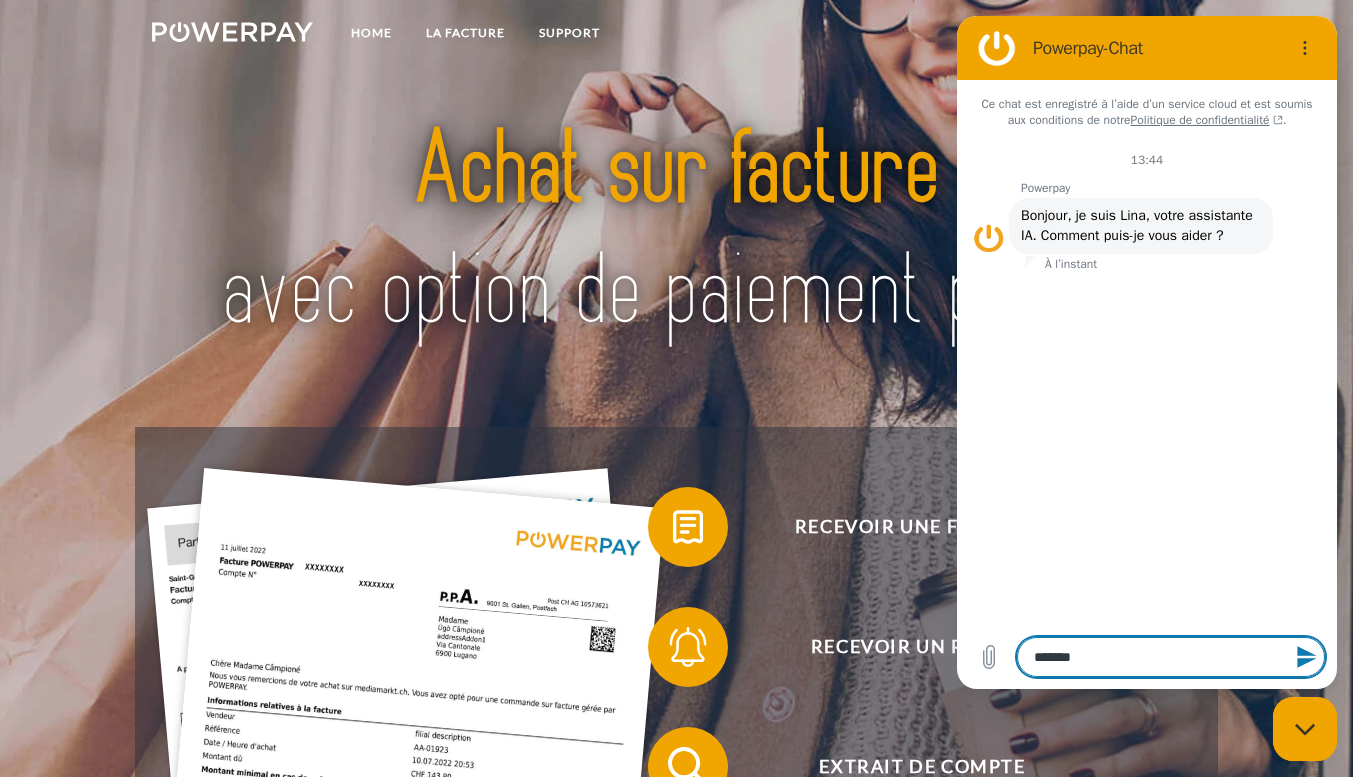 type on "********" 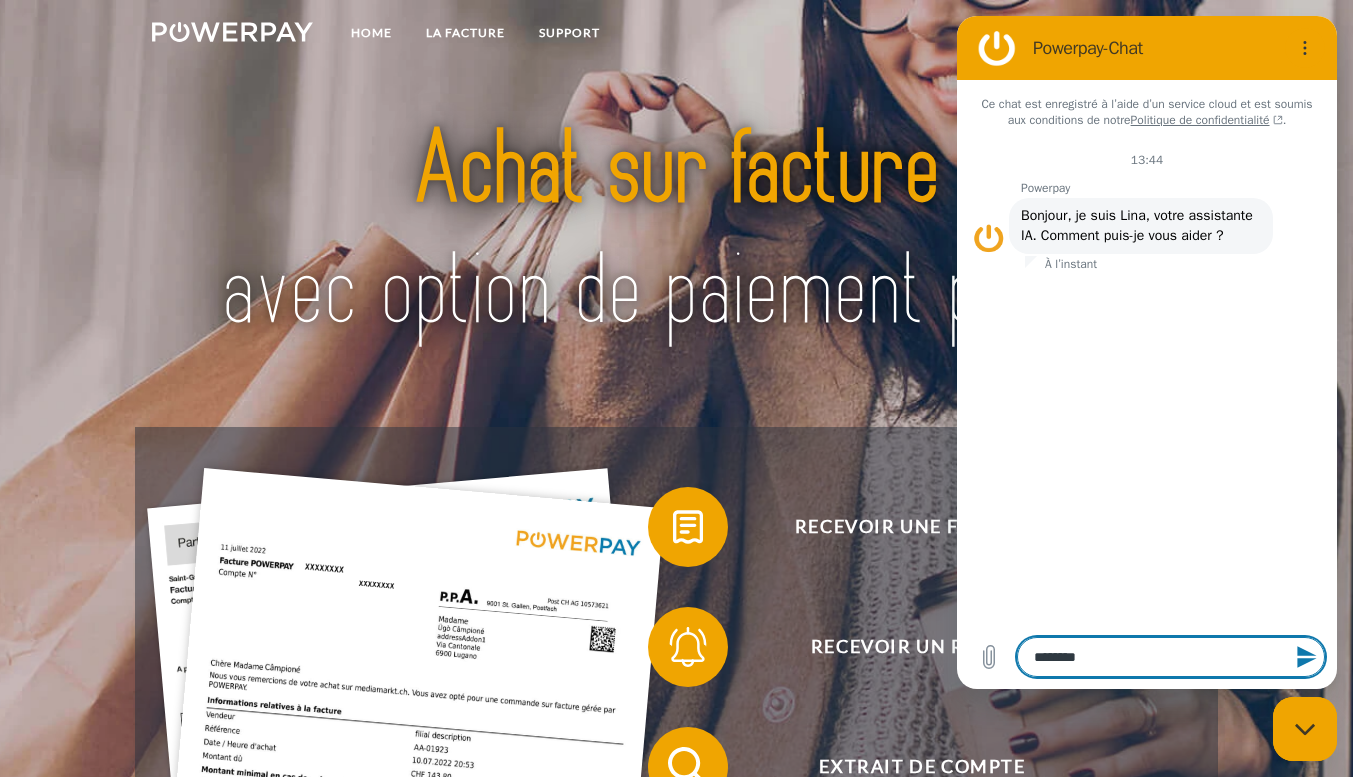 type on "*********" 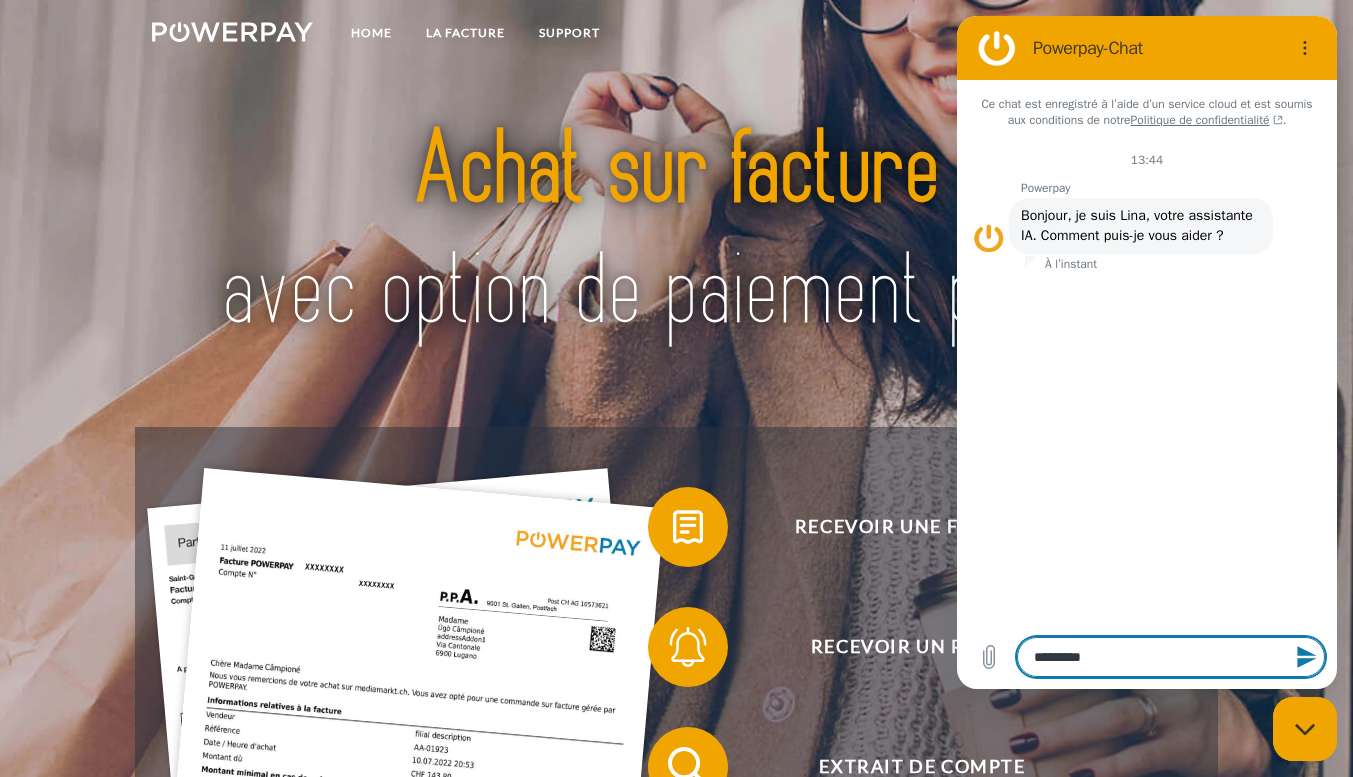type on "**********" 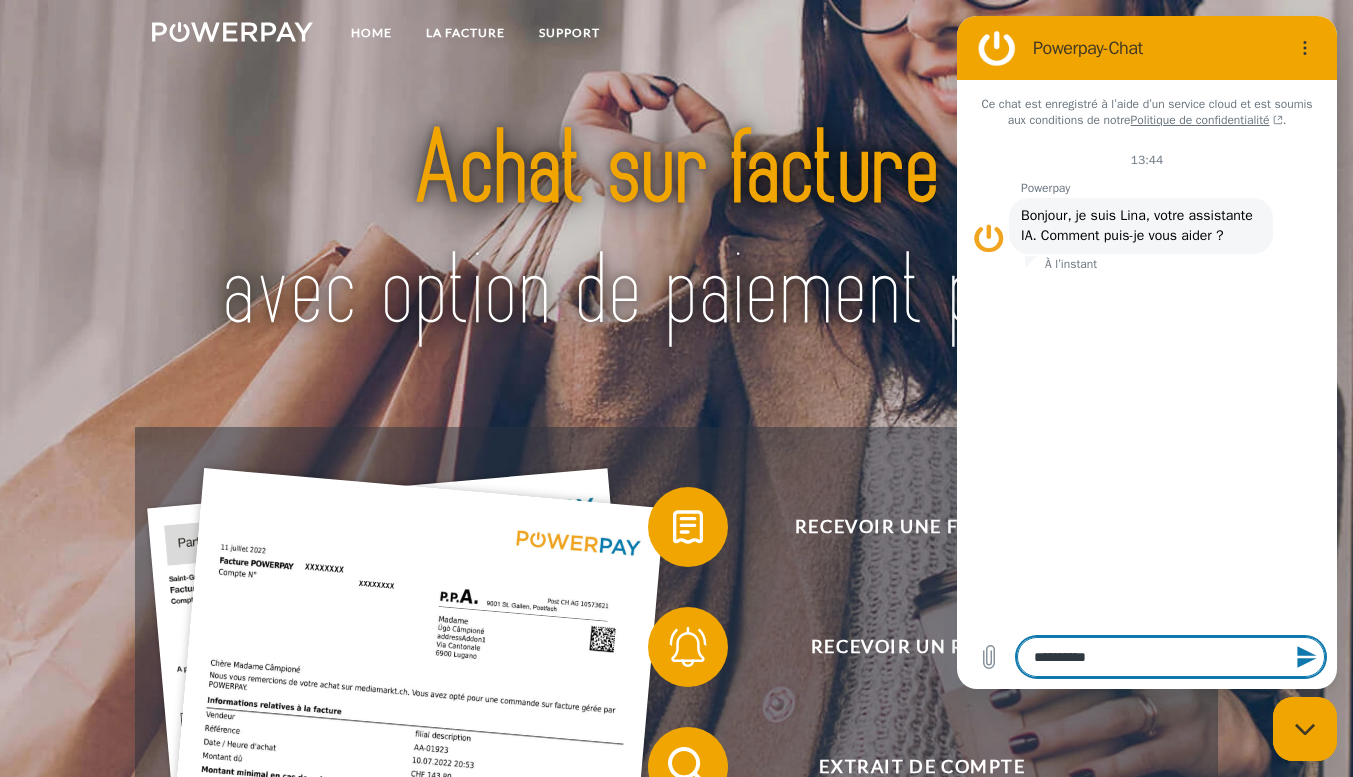 type on "*" 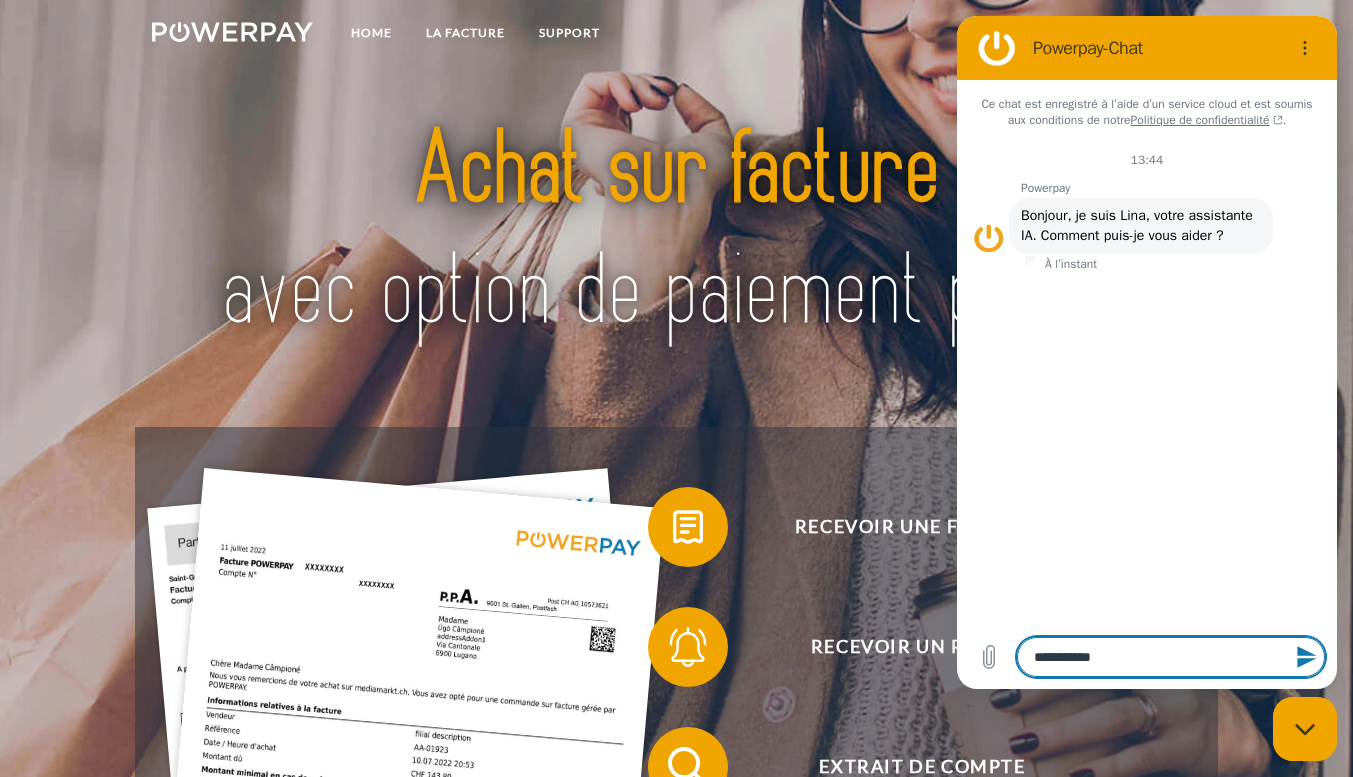 type on "**********" 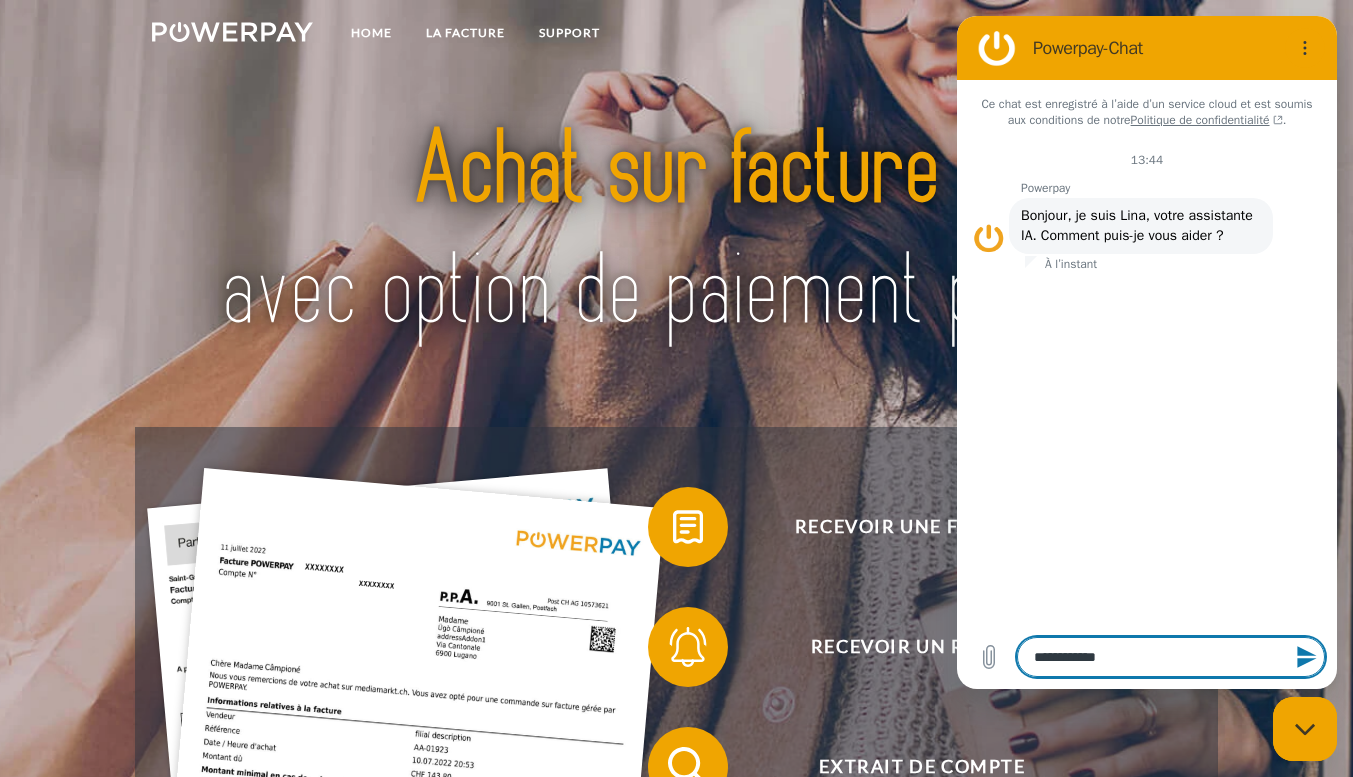 type on "**********" 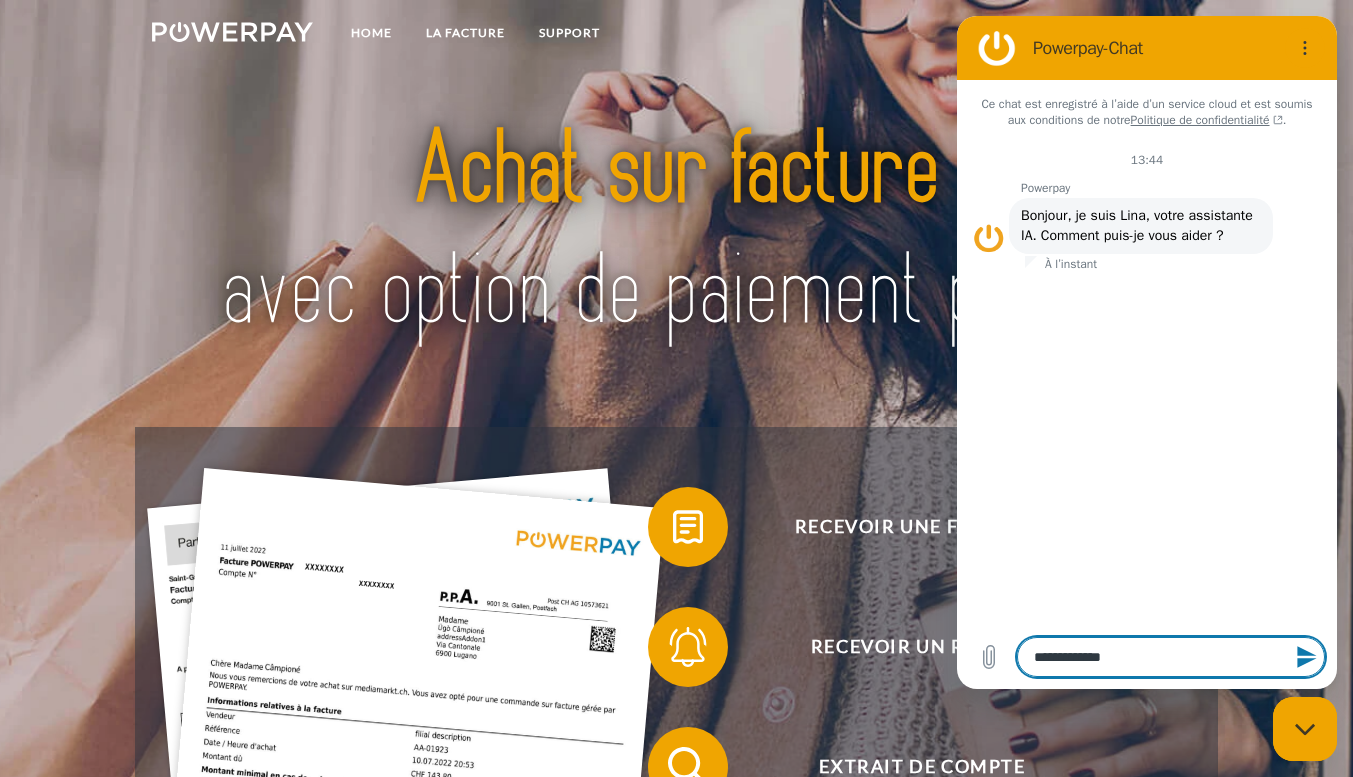type on "**********" 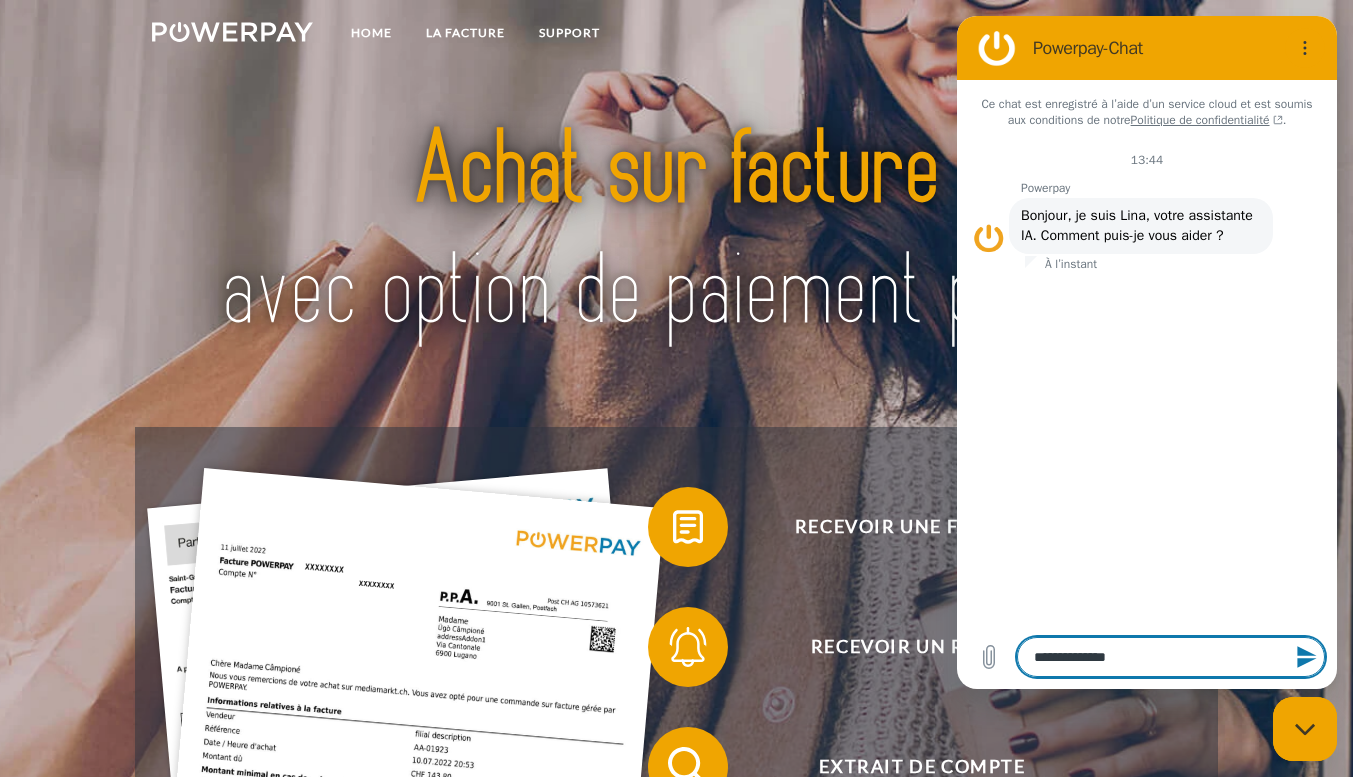 type on "**********" 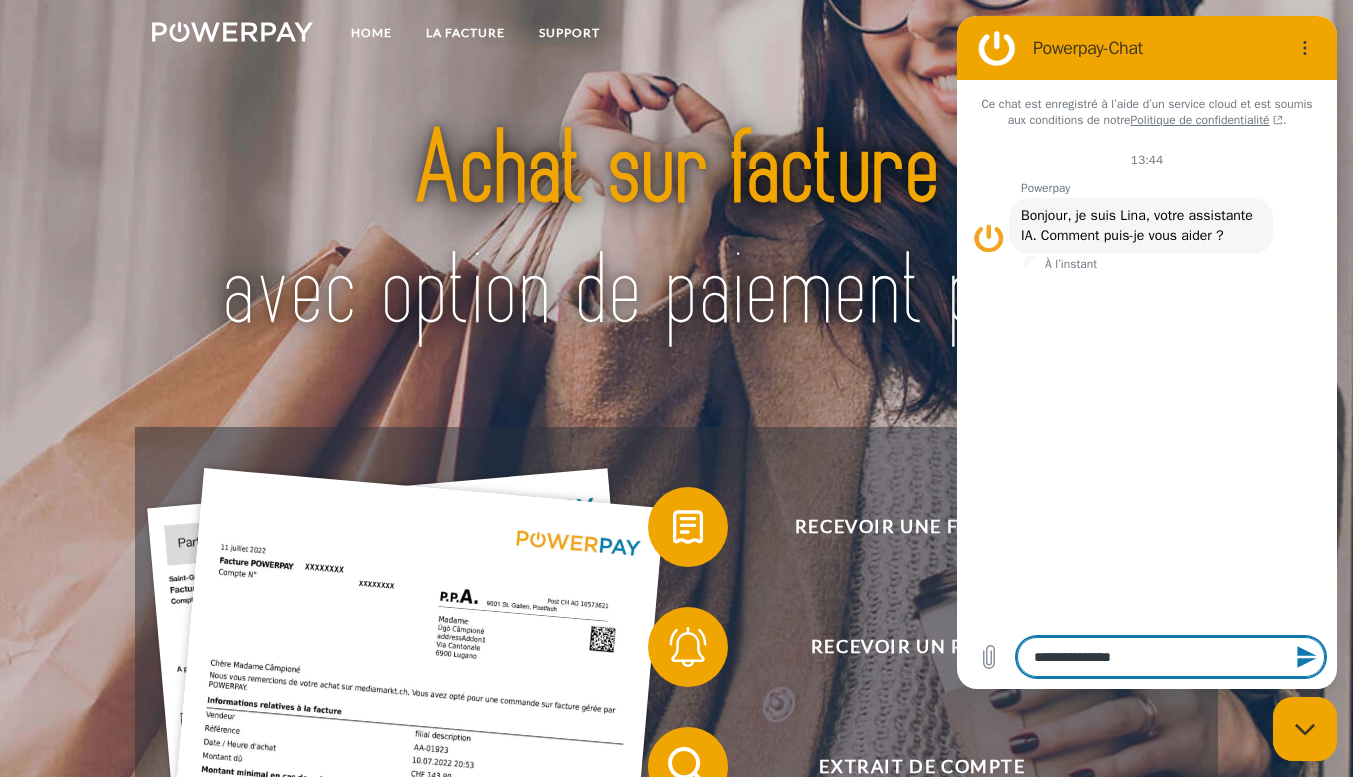 type on "*" 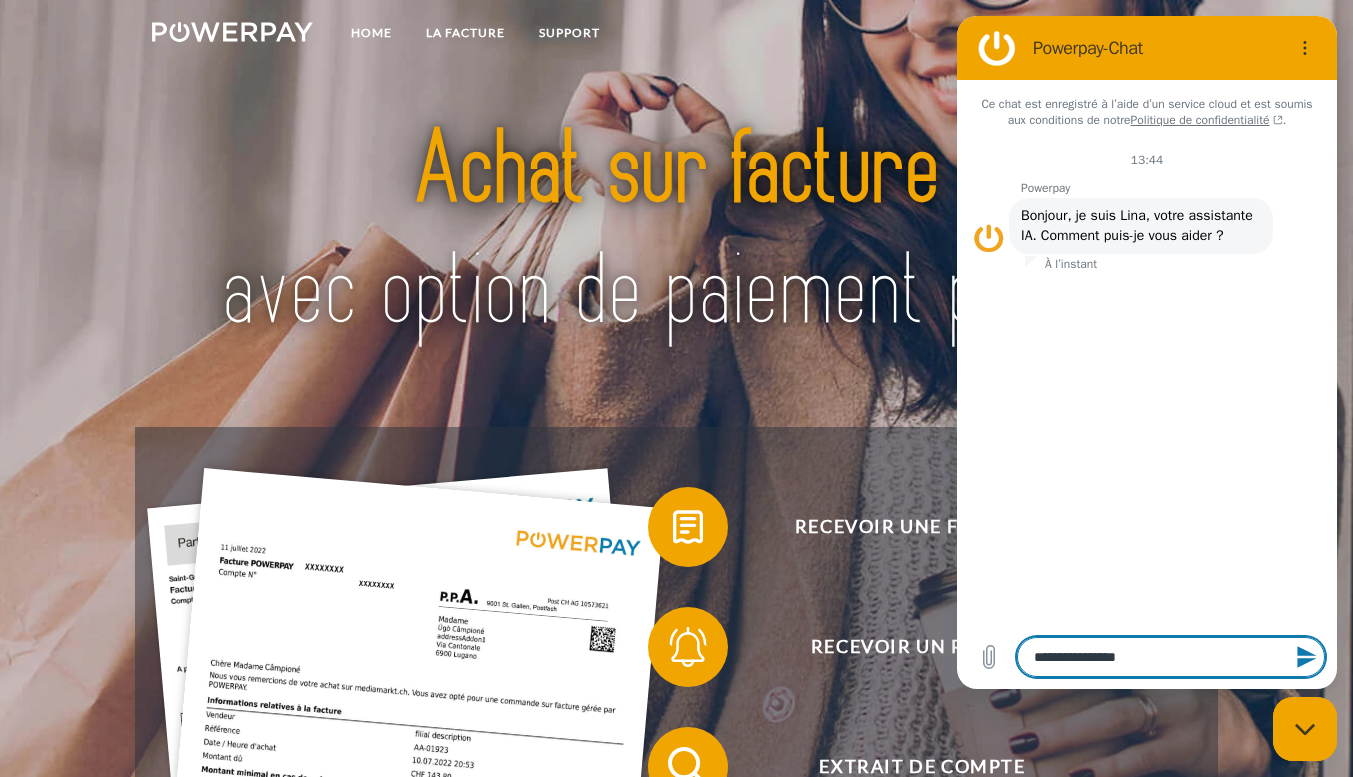 type on "**********" 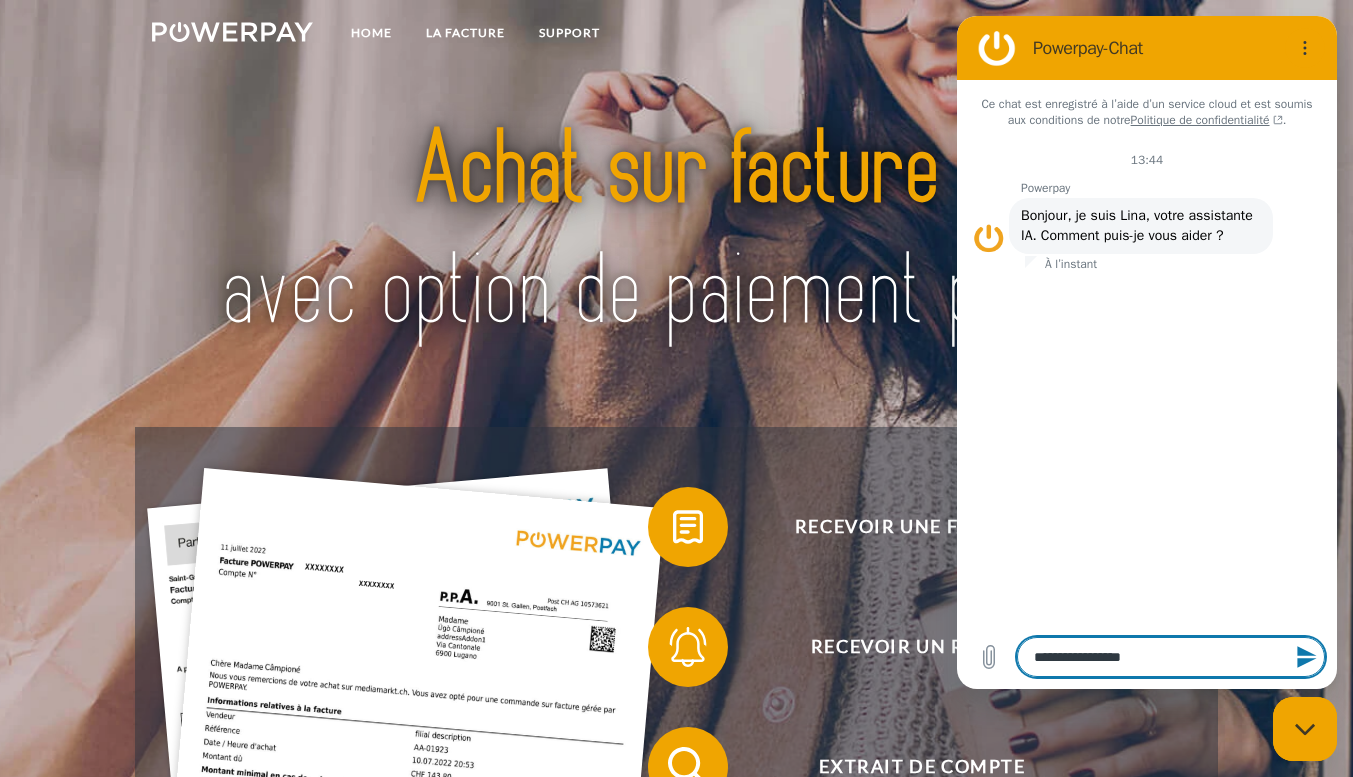 type on "**********" 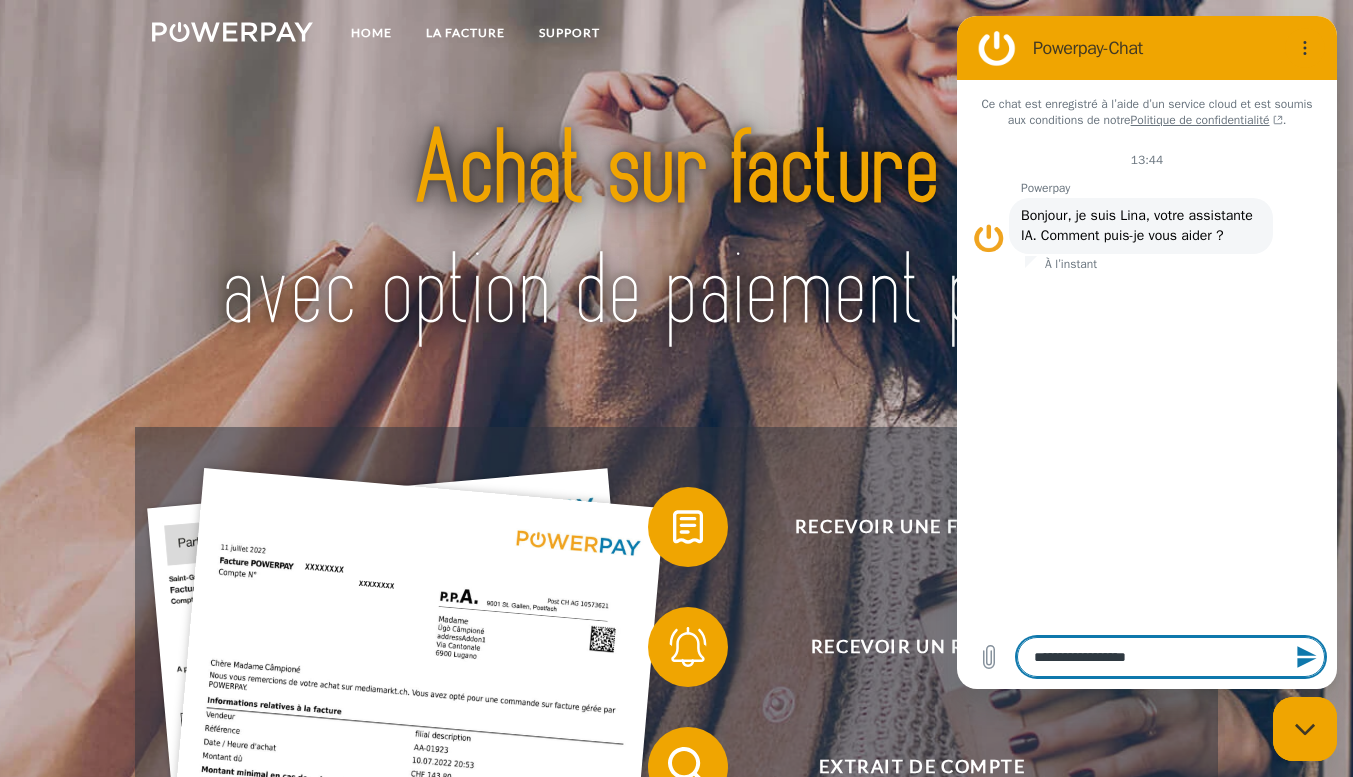 type on "**********" 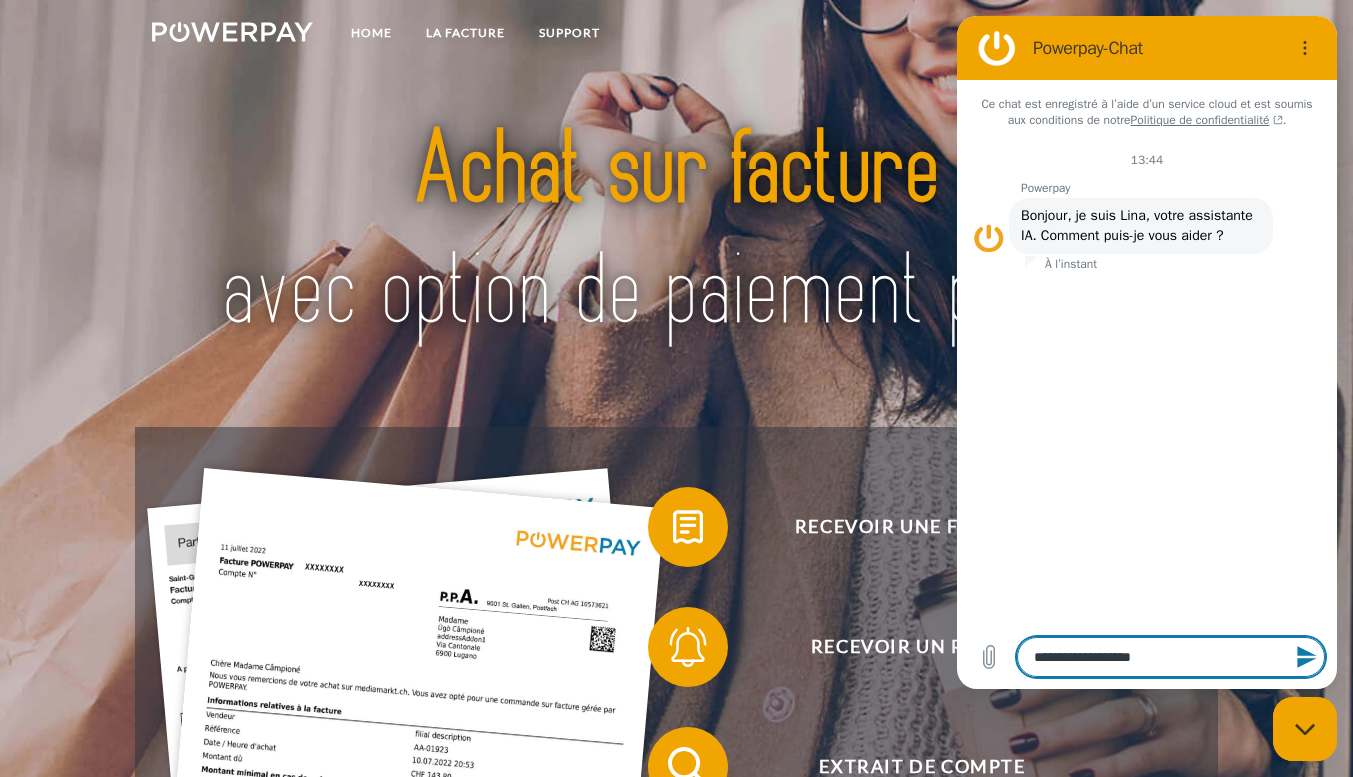 type on "**********" 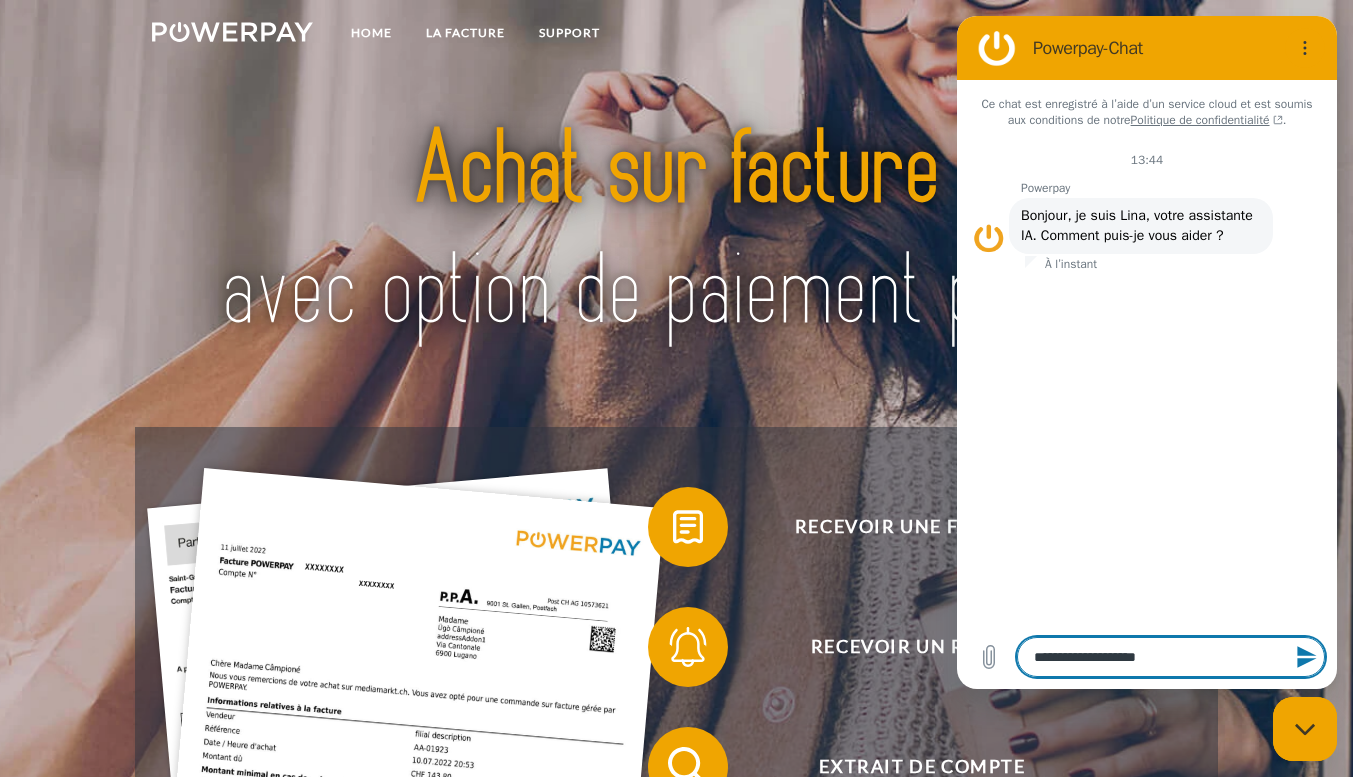 type on "**********" 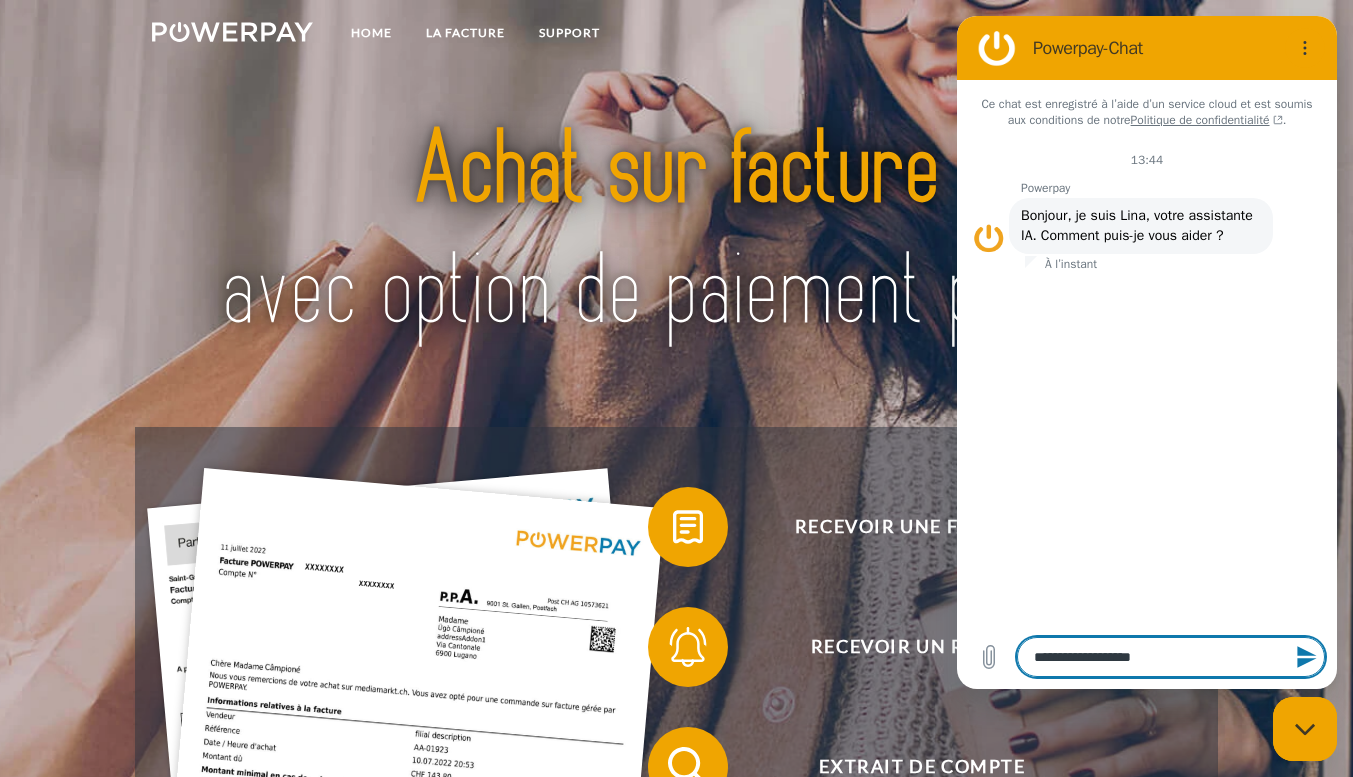 type on "**********" 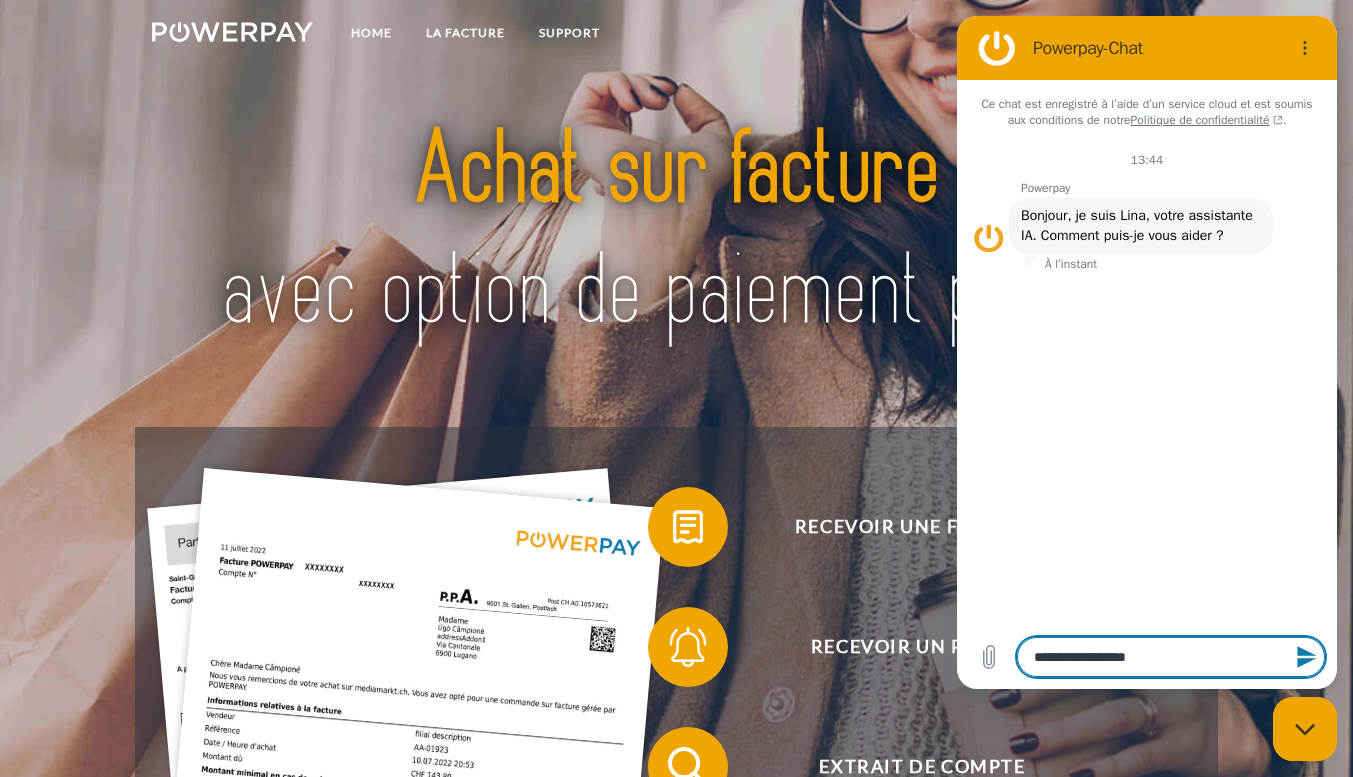 type on "**********" 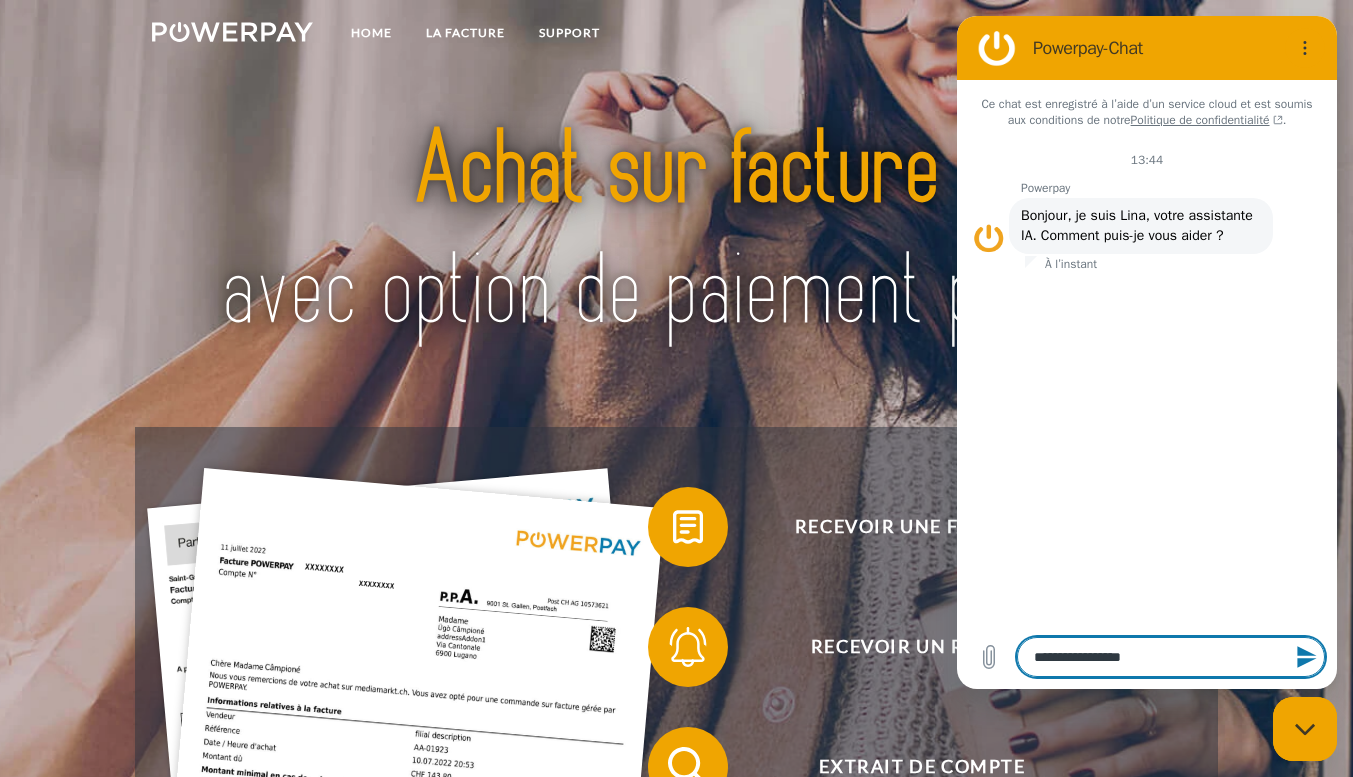 type on "**********" 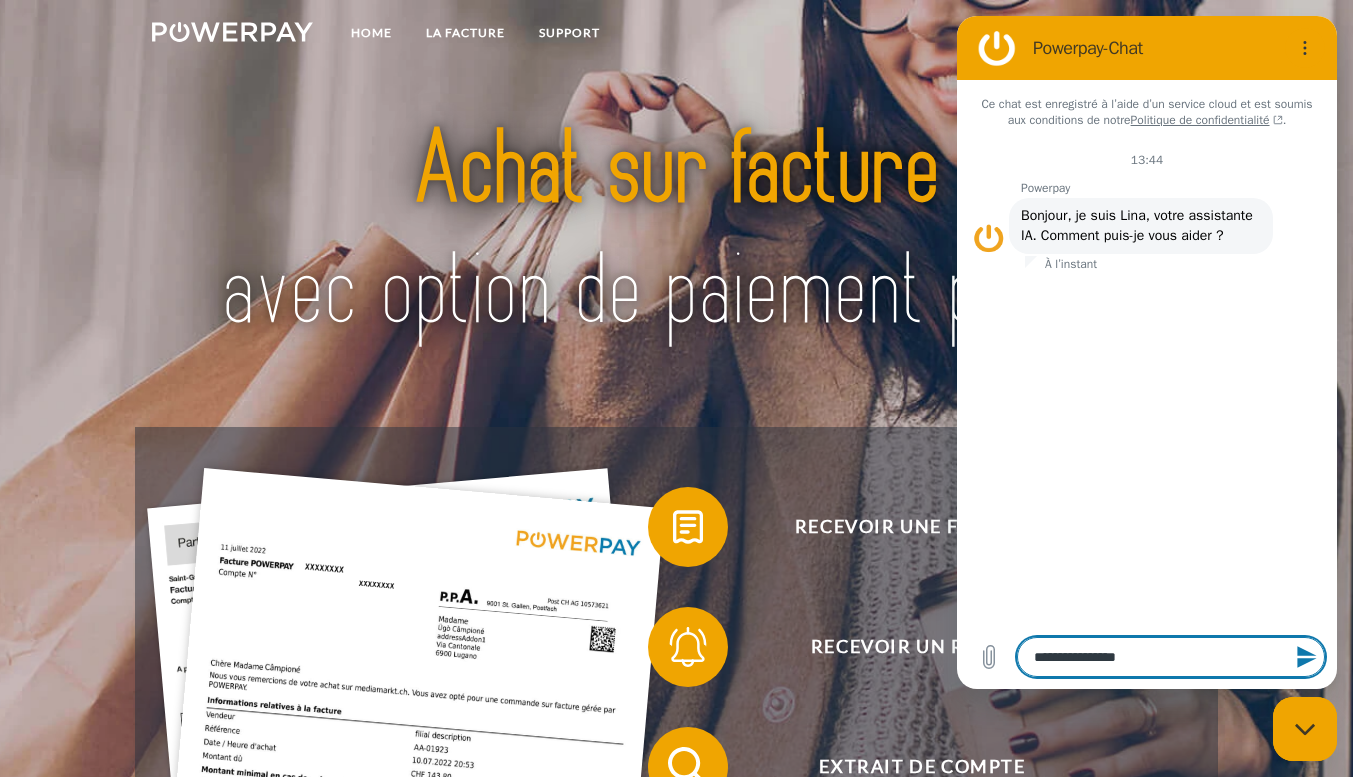 type on "*" 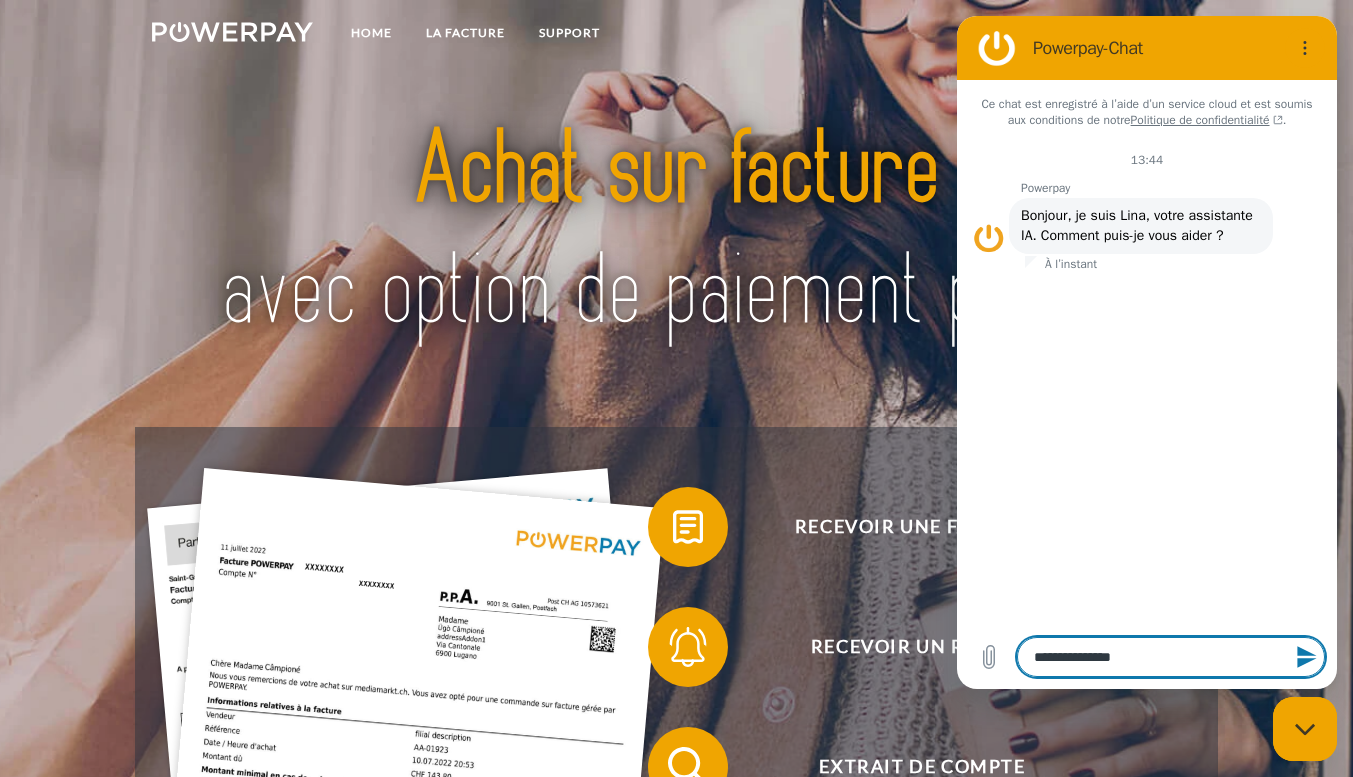 type on "**********" 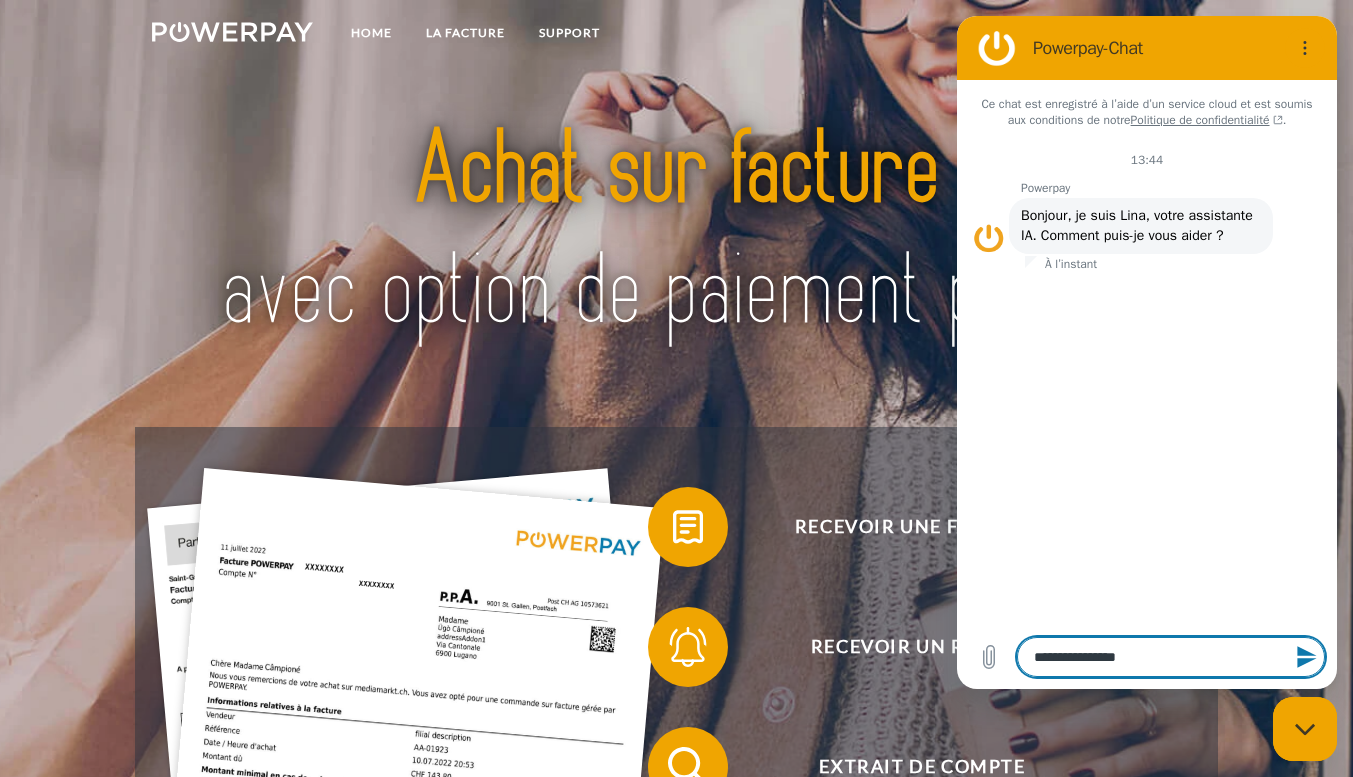type on "**********" 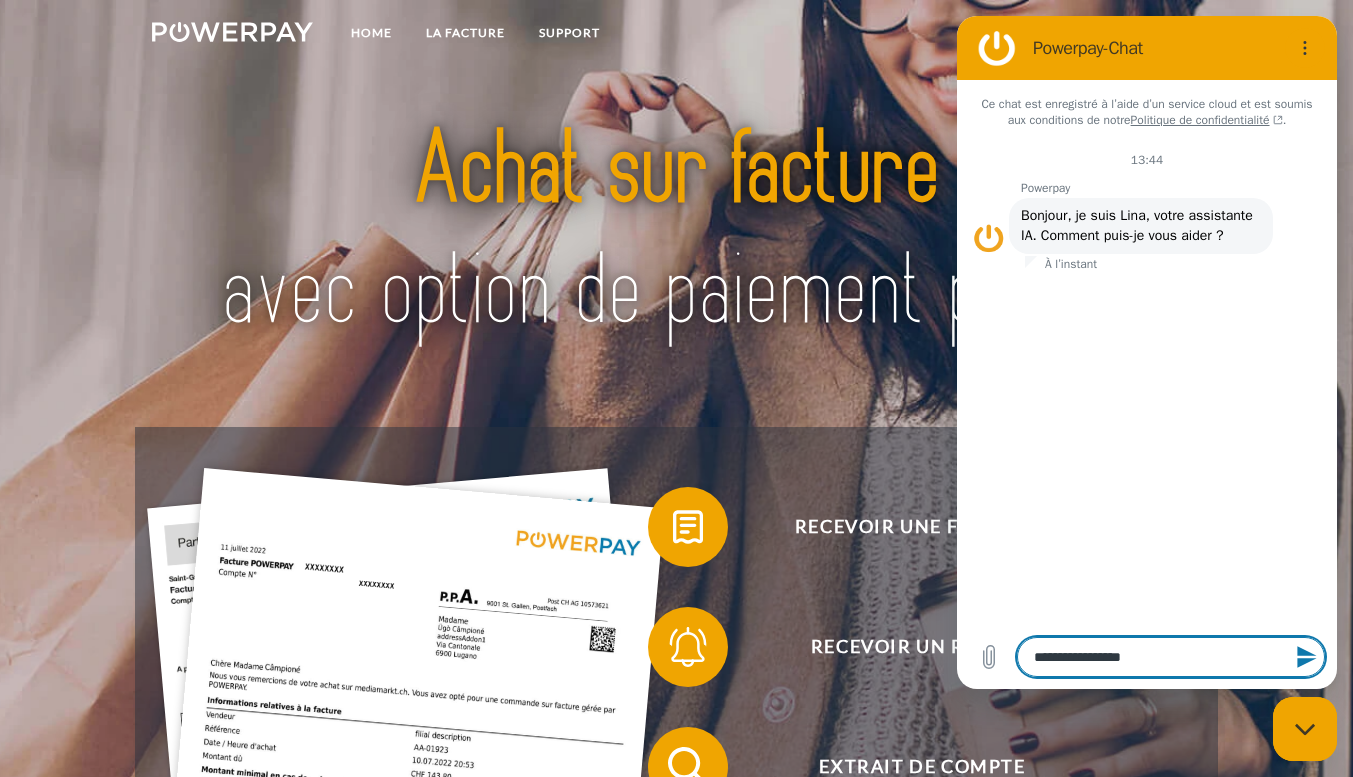 type on "**********" 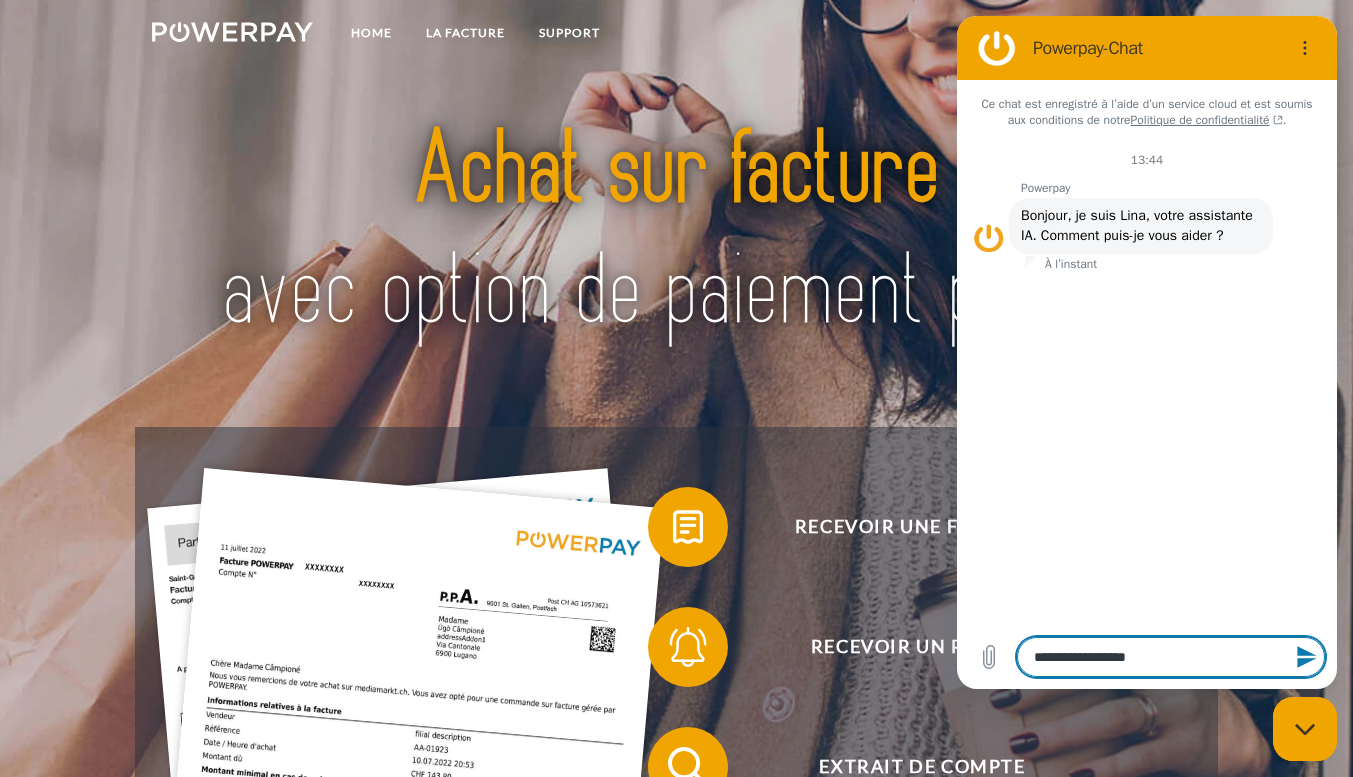 type on "**********" 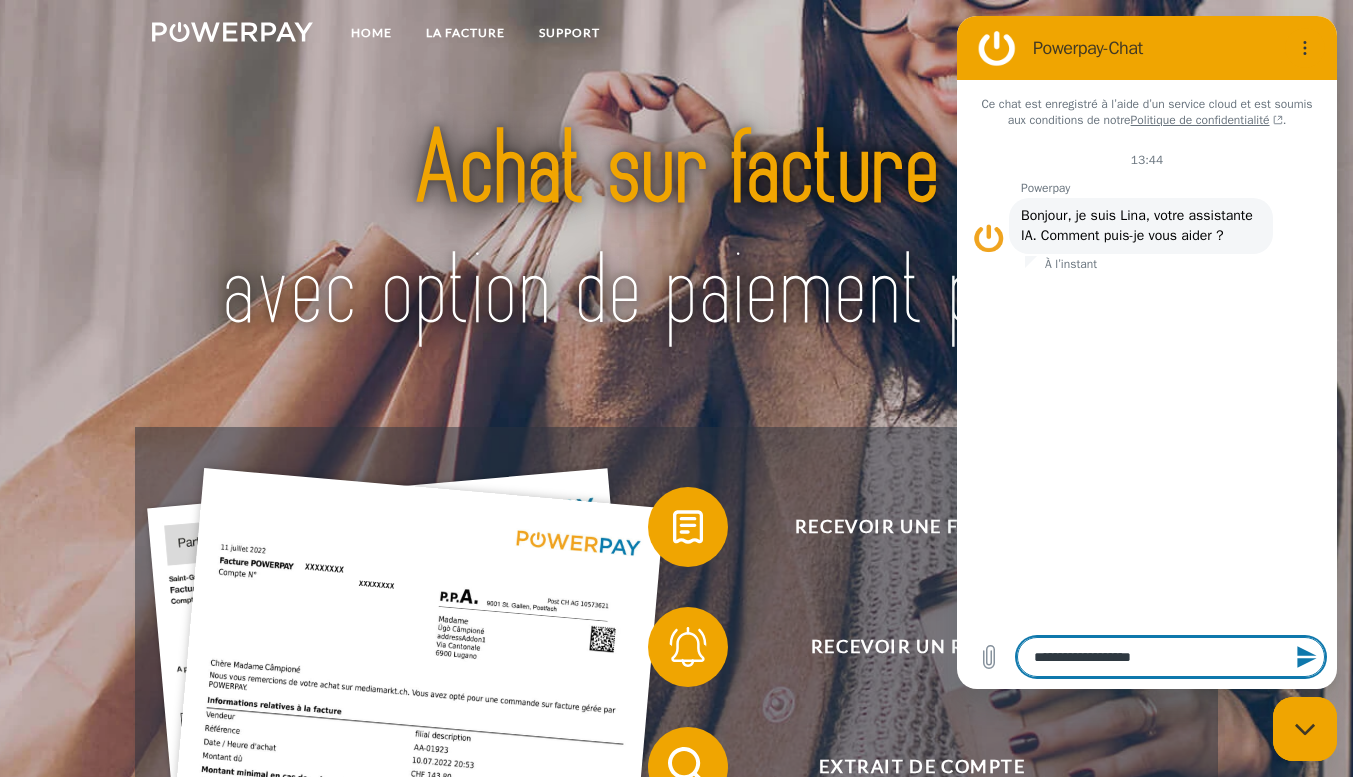 type on "*" 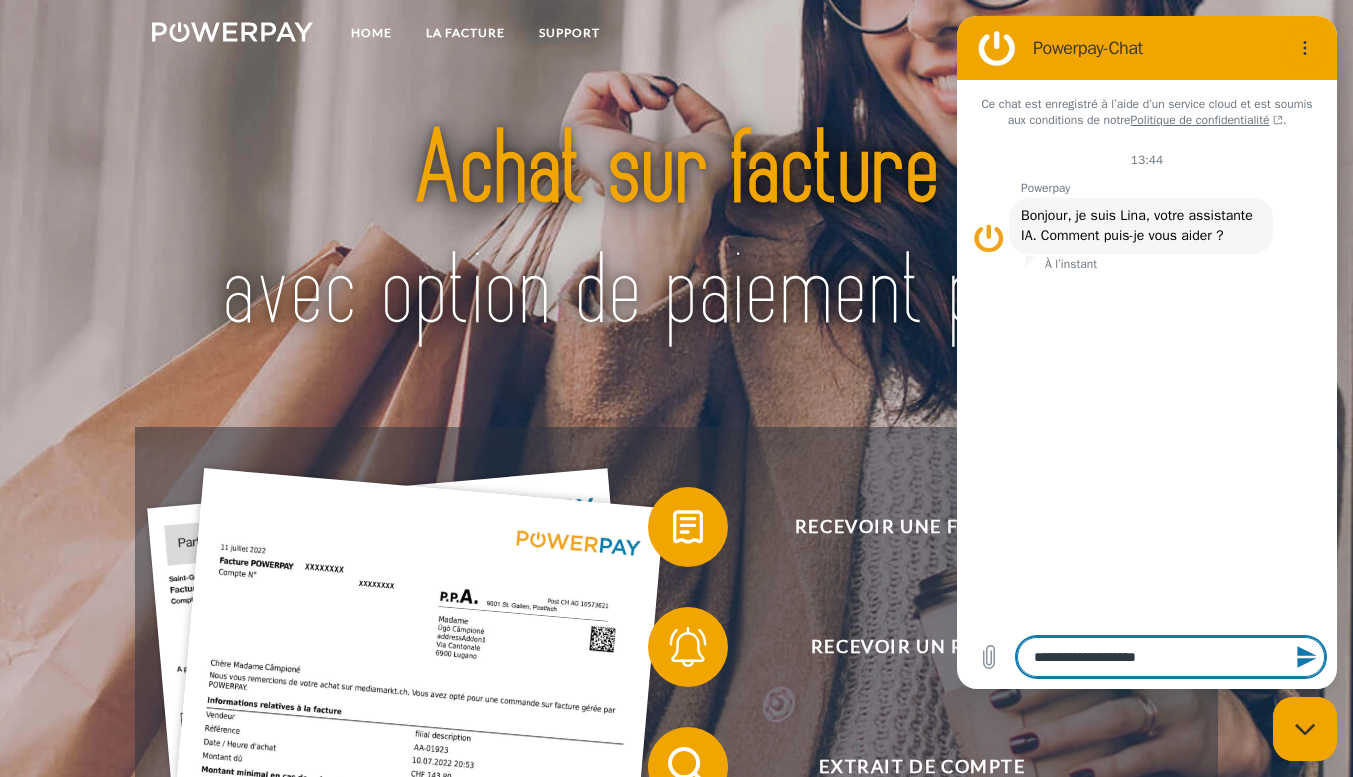 type on "**********" 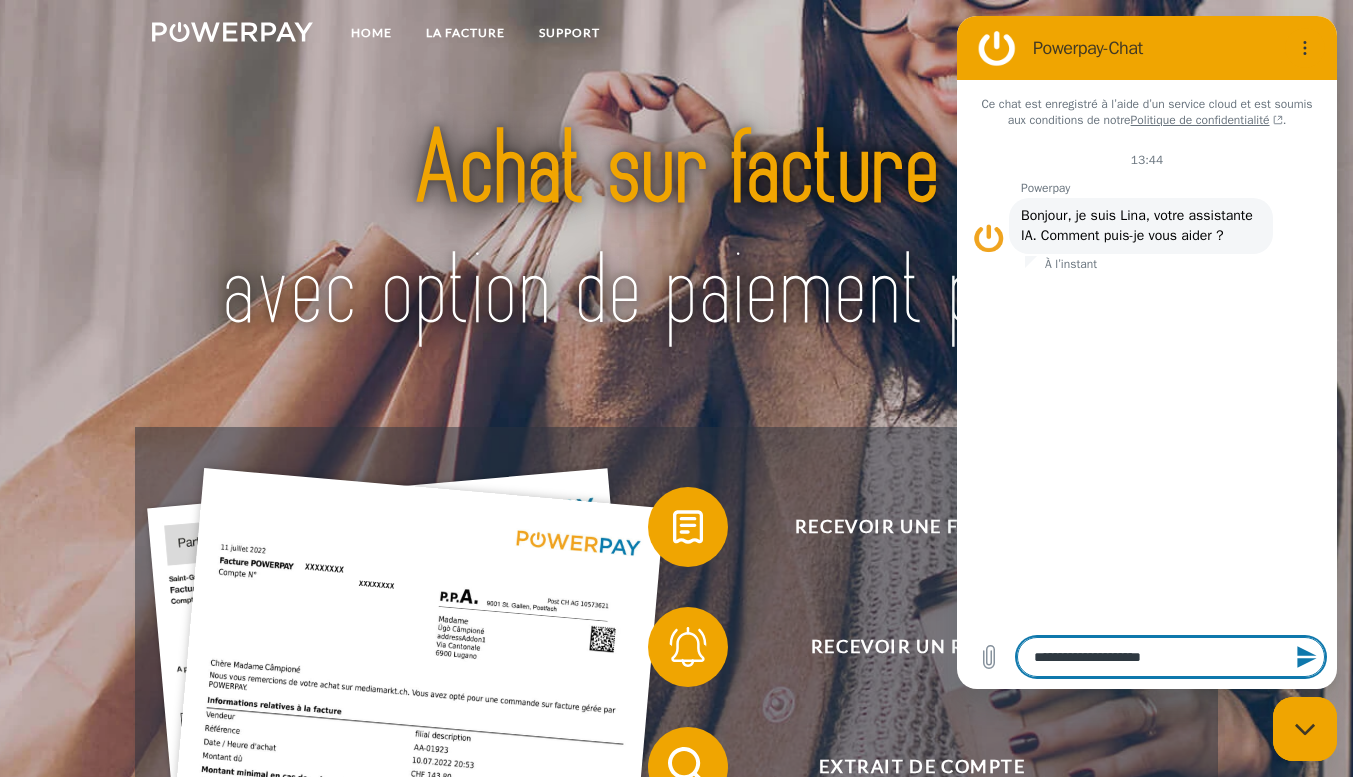 type on "**********" 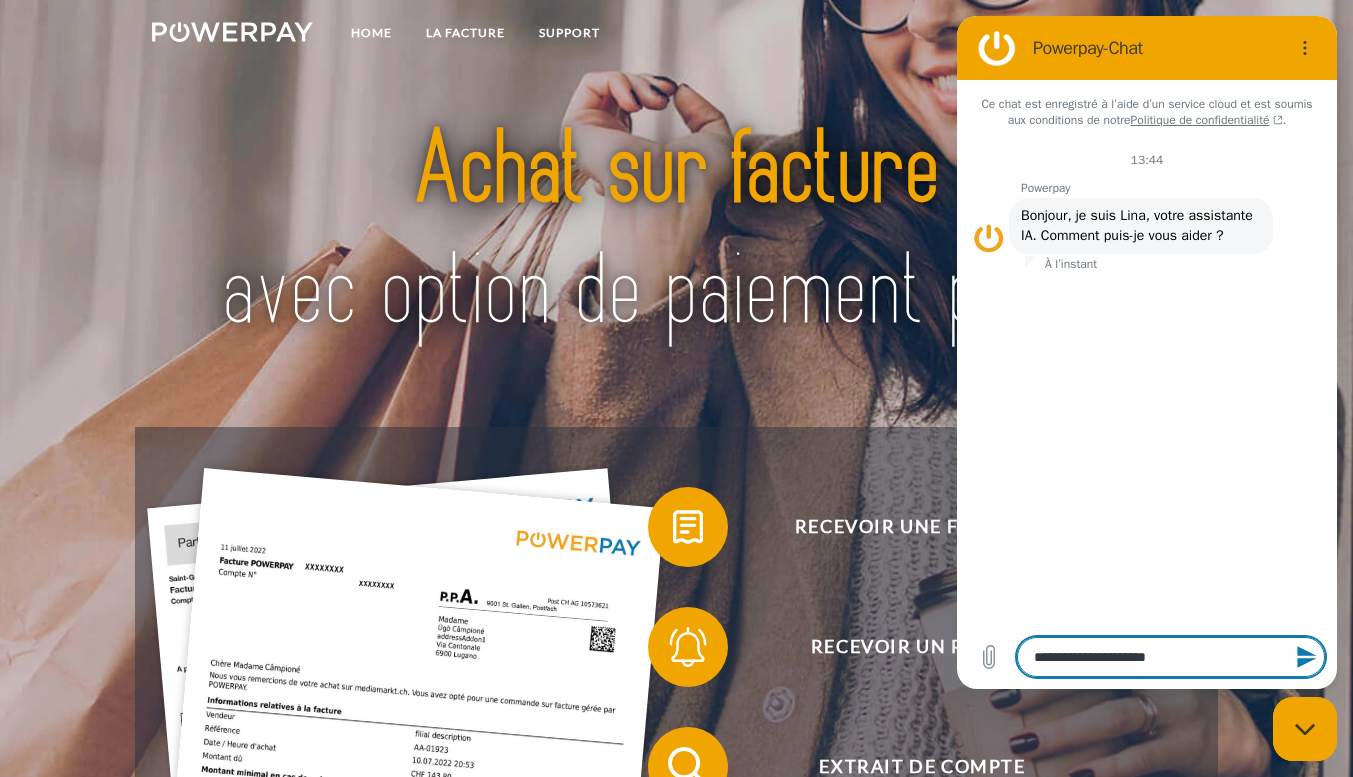type on "**********" 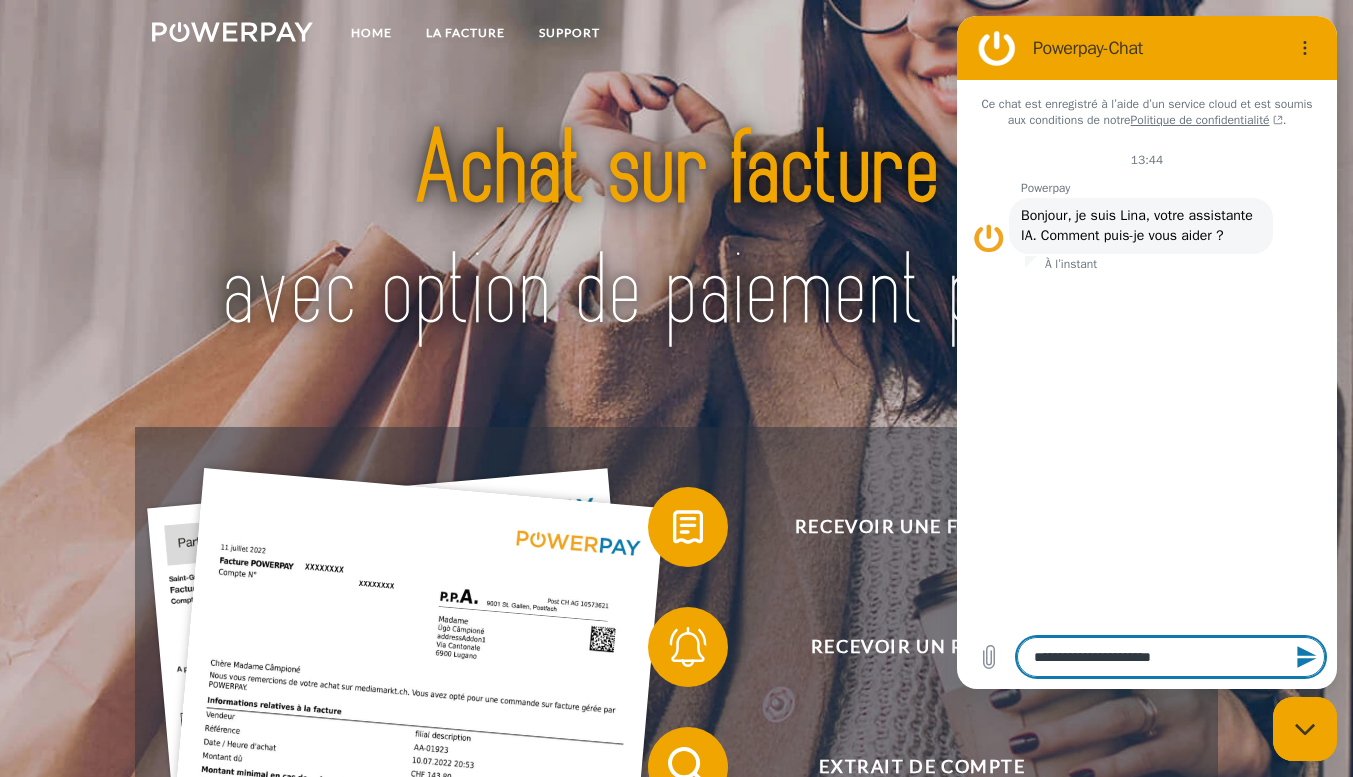 type on "**********" 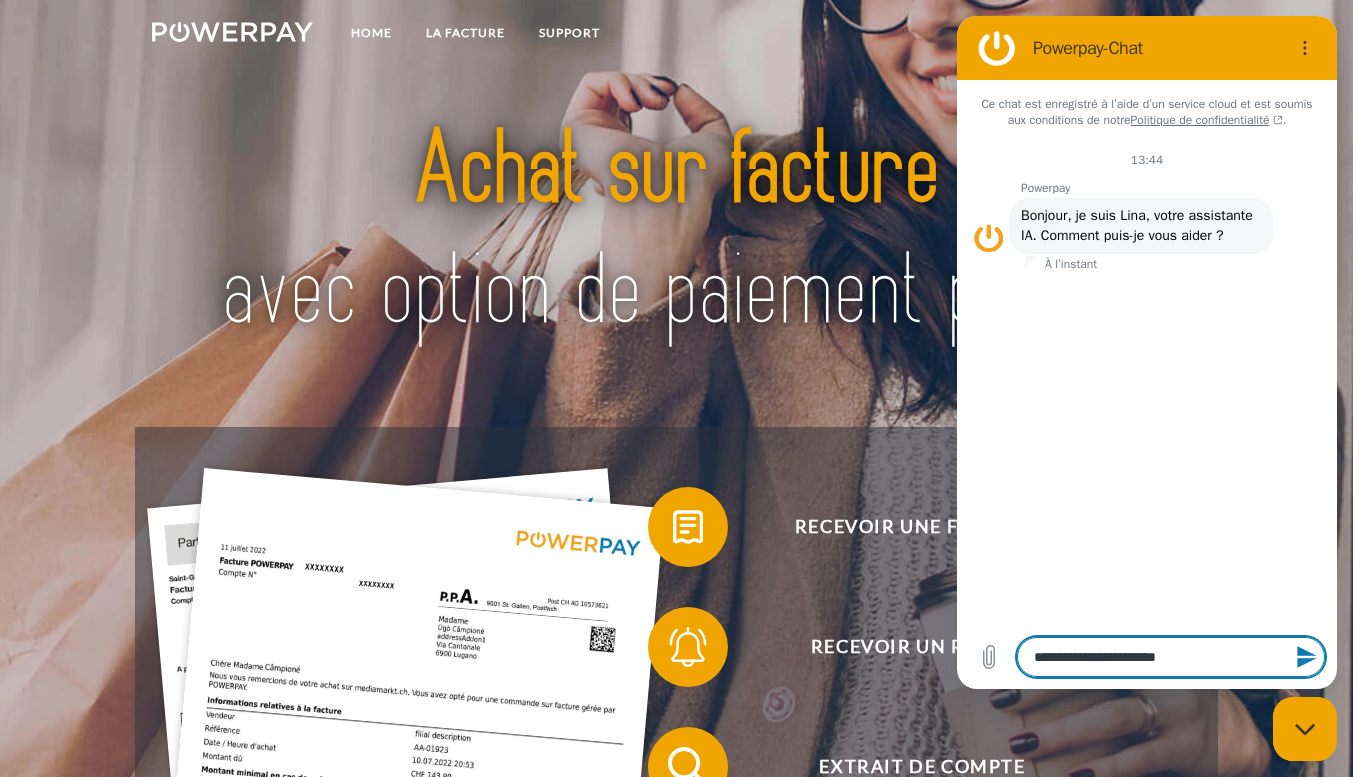 type on "**********" 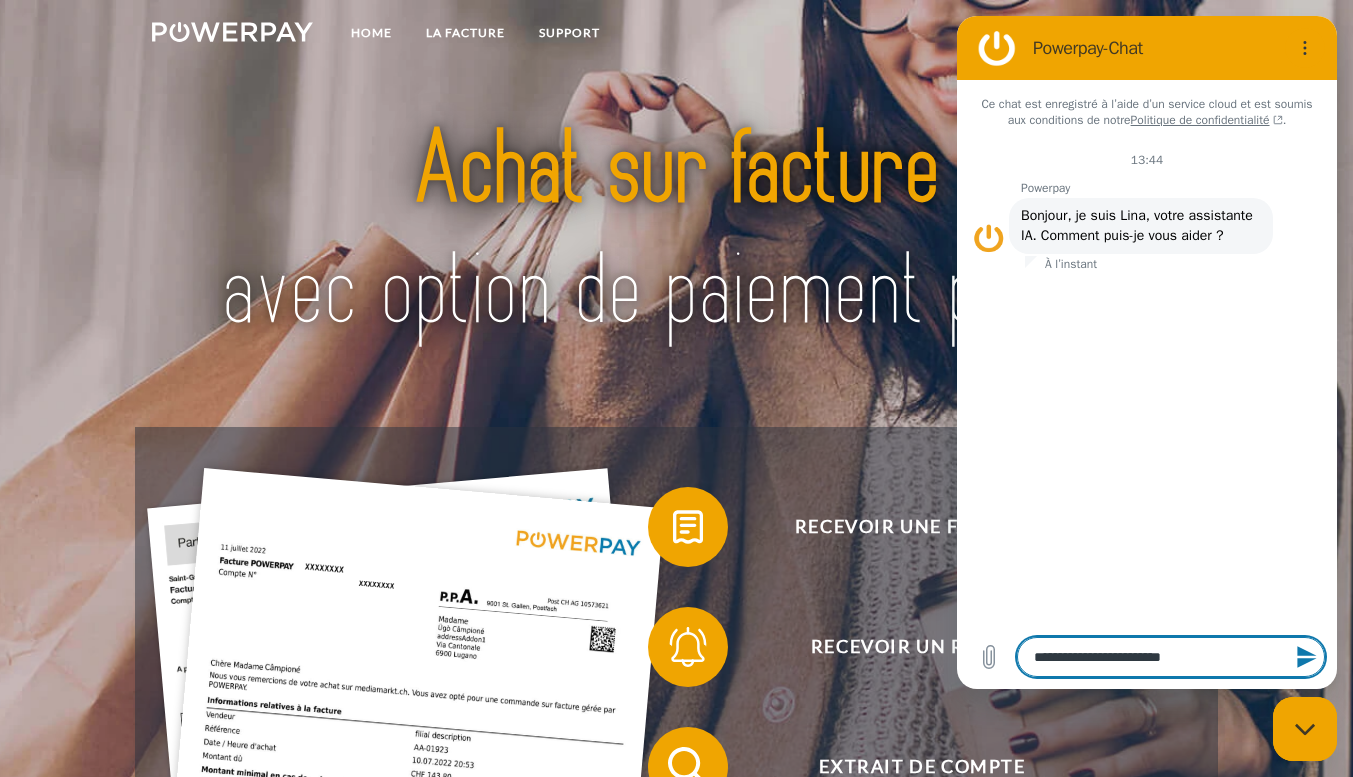 type on "**********" 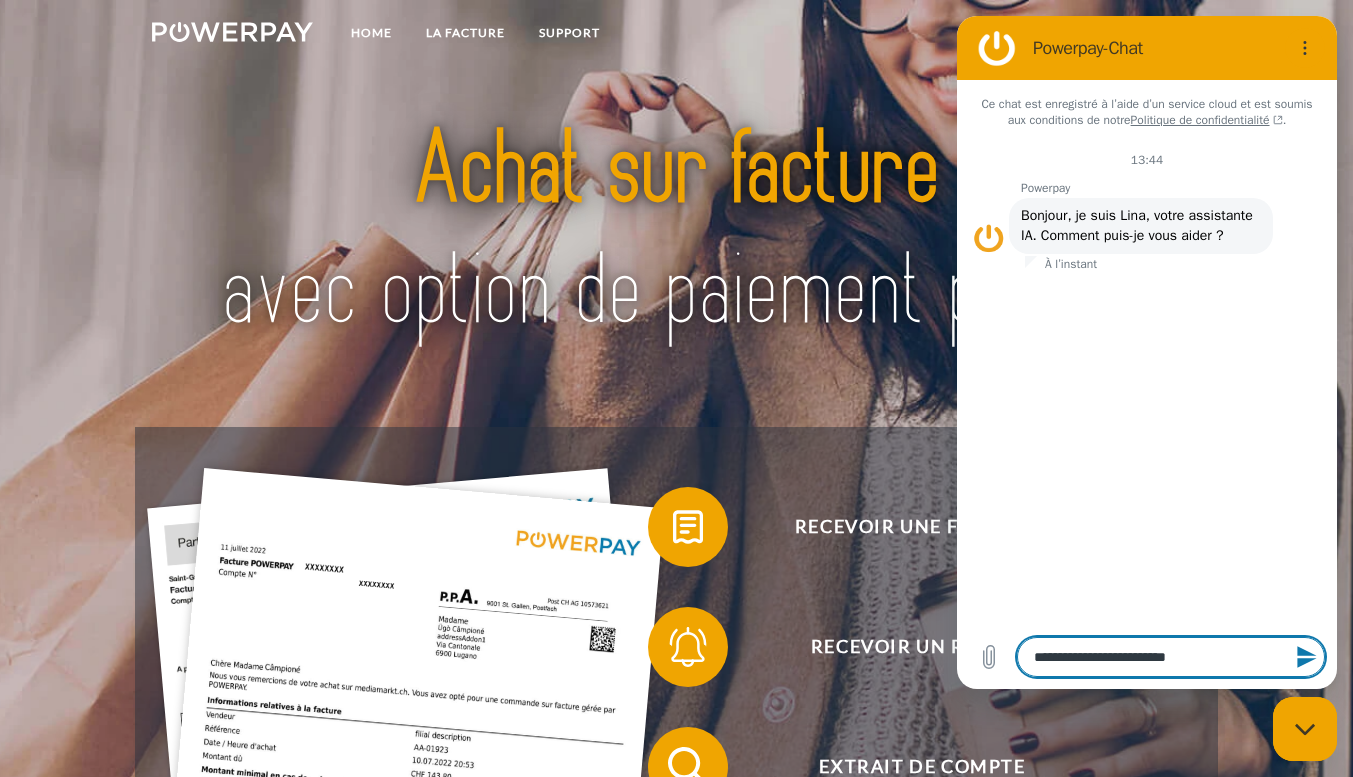 type on "**********" 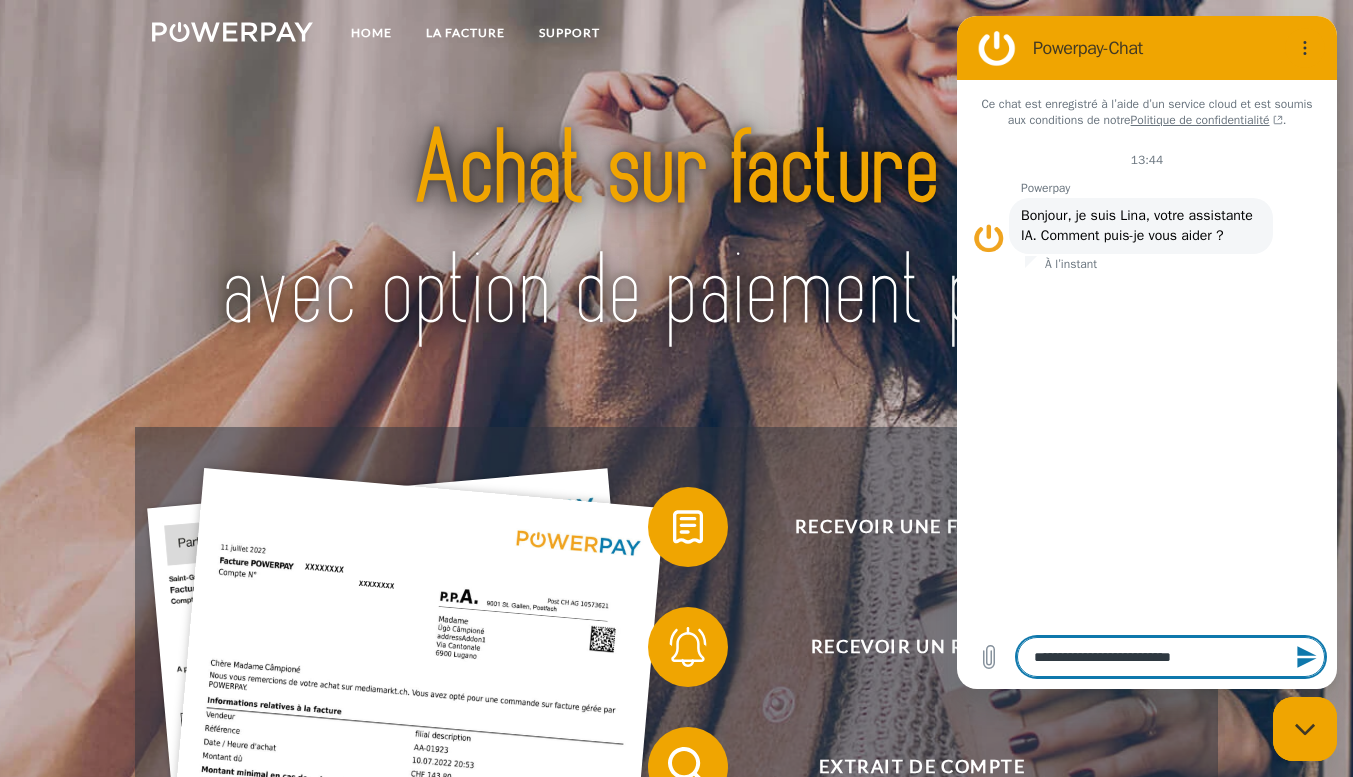 type on "**********" 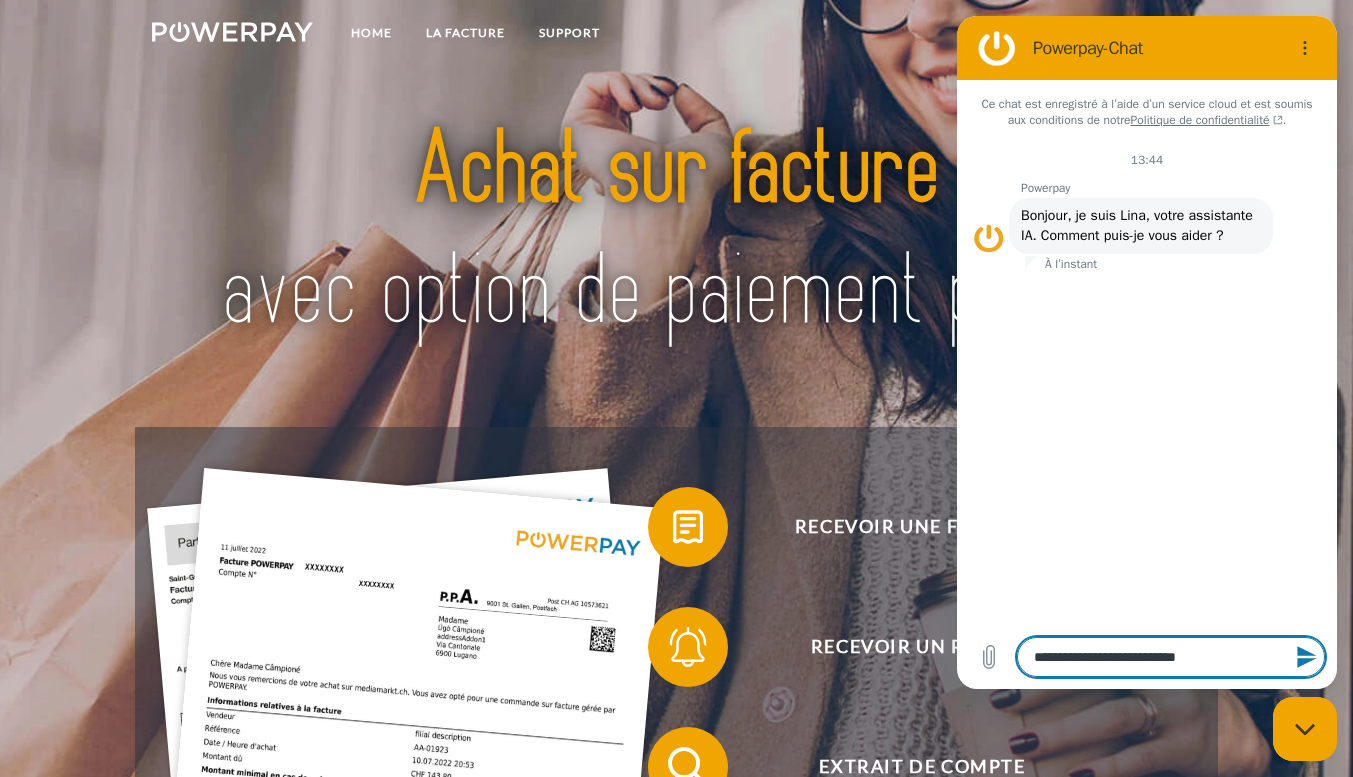 type on "**********" 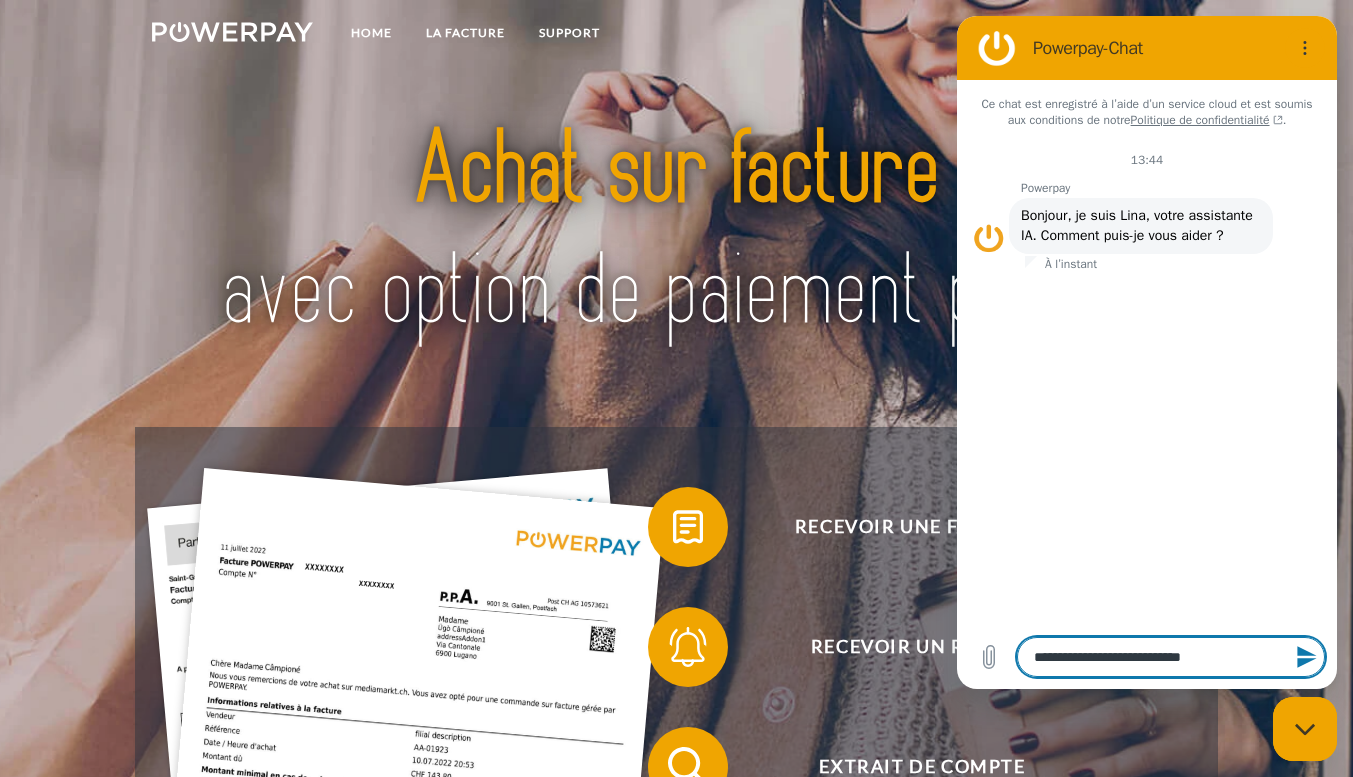 type on "**********" 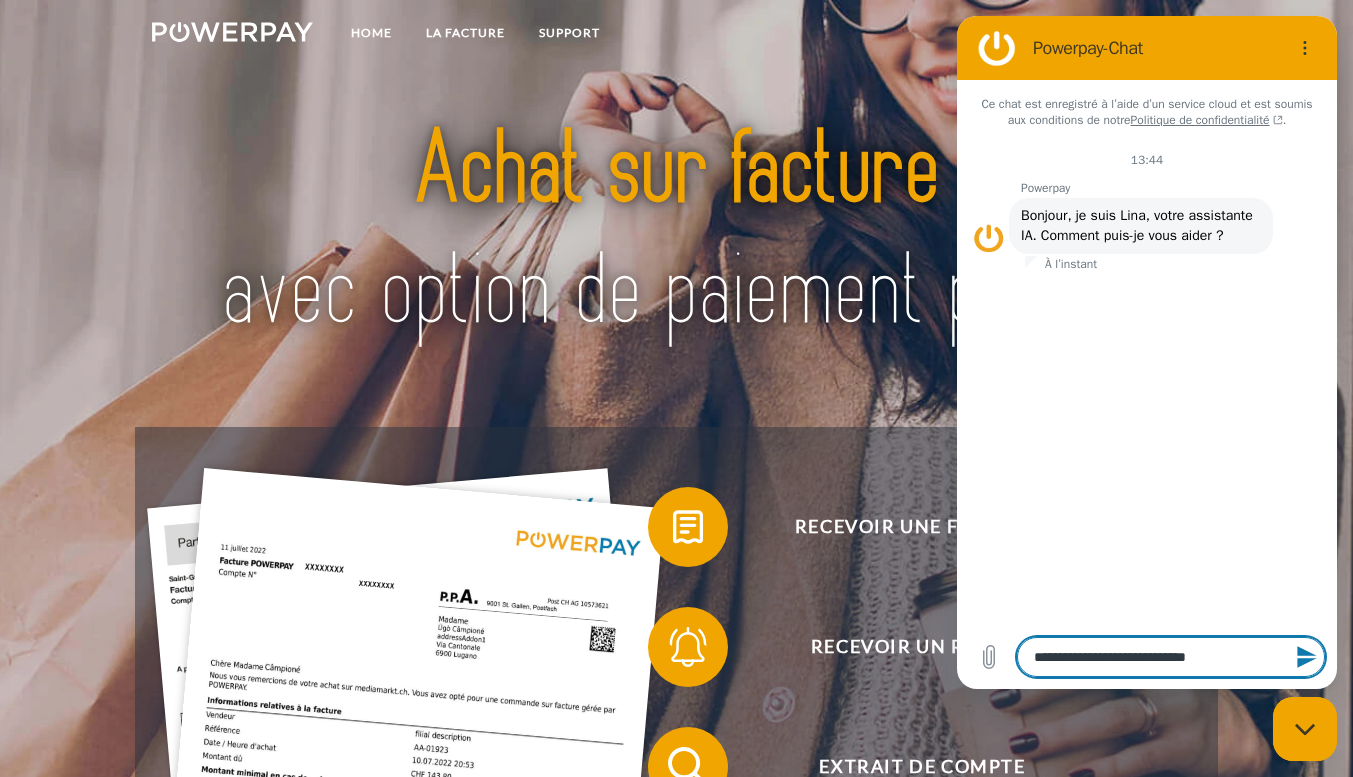 type on "**********" 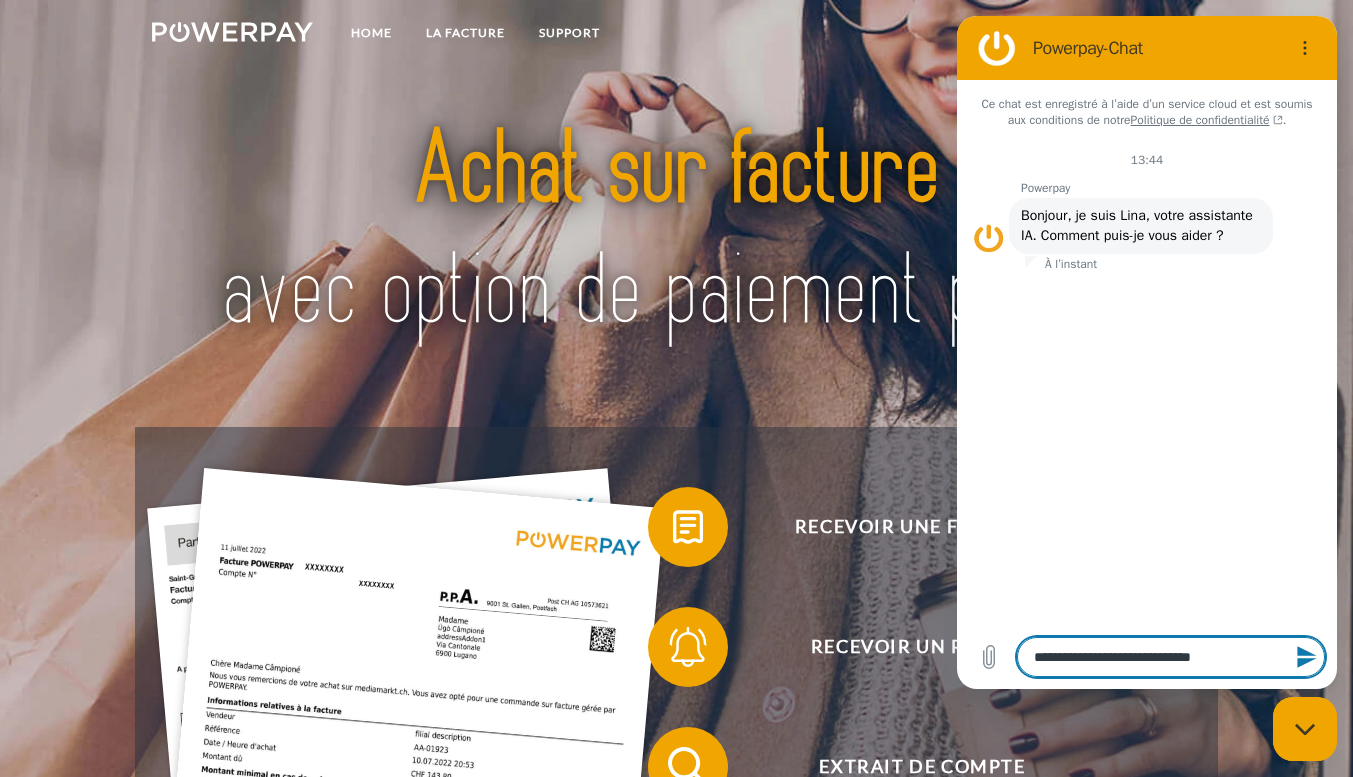 type on "**********" 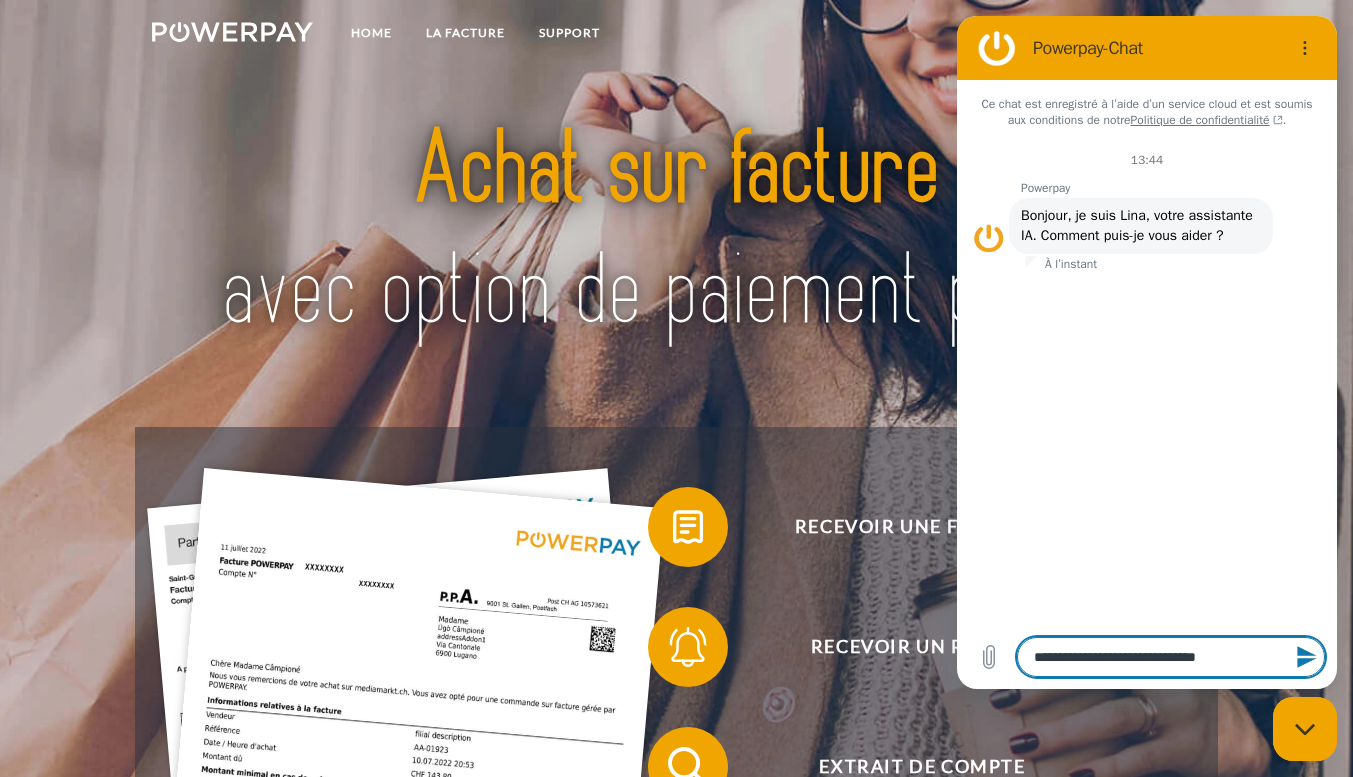 type on "**********" 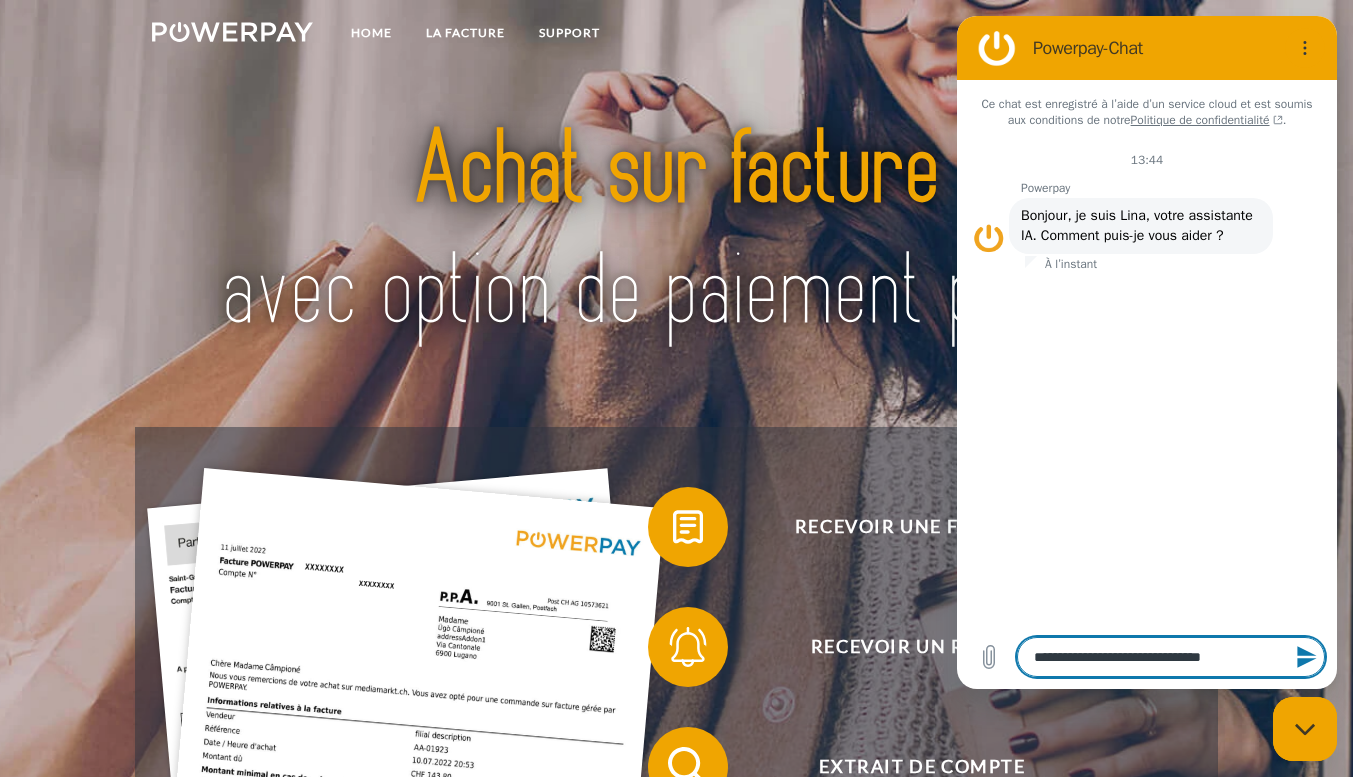 type on "*" 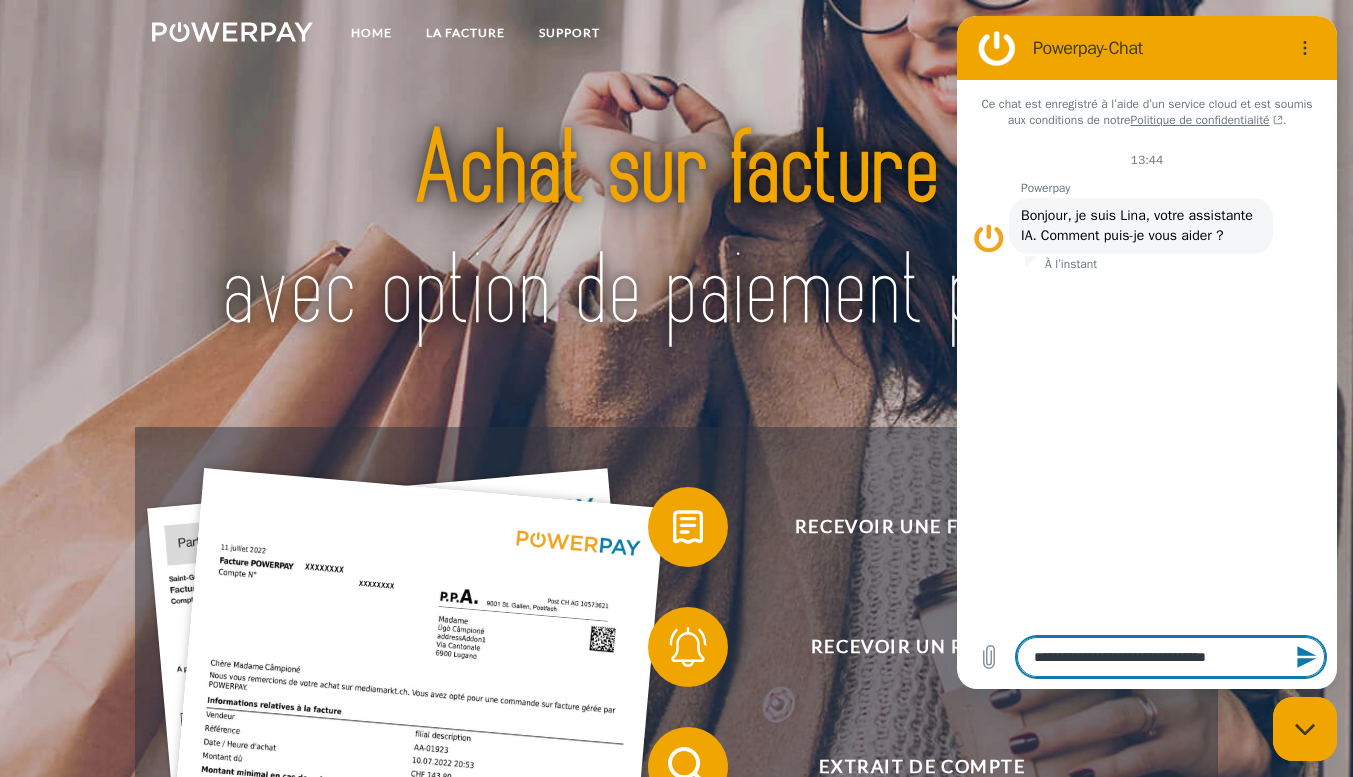 type on "*" 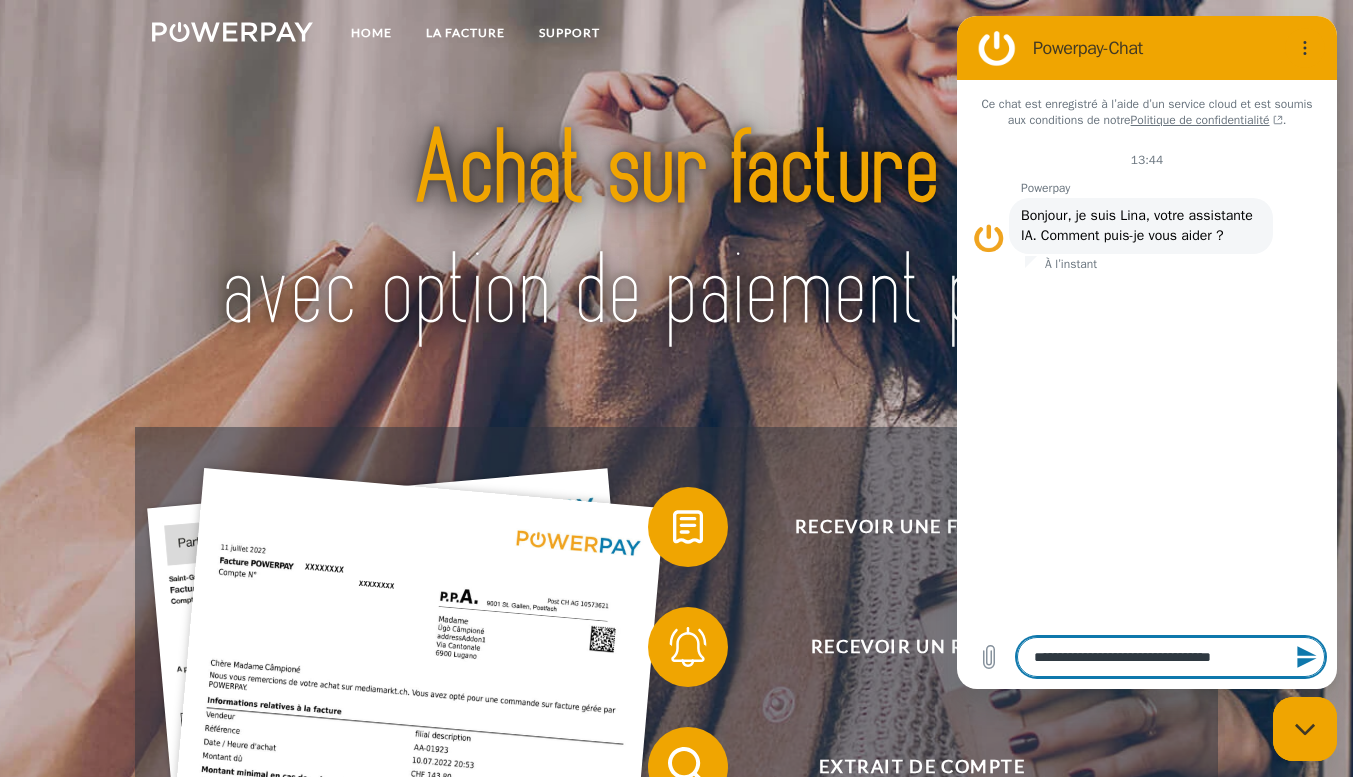 type on "**********" 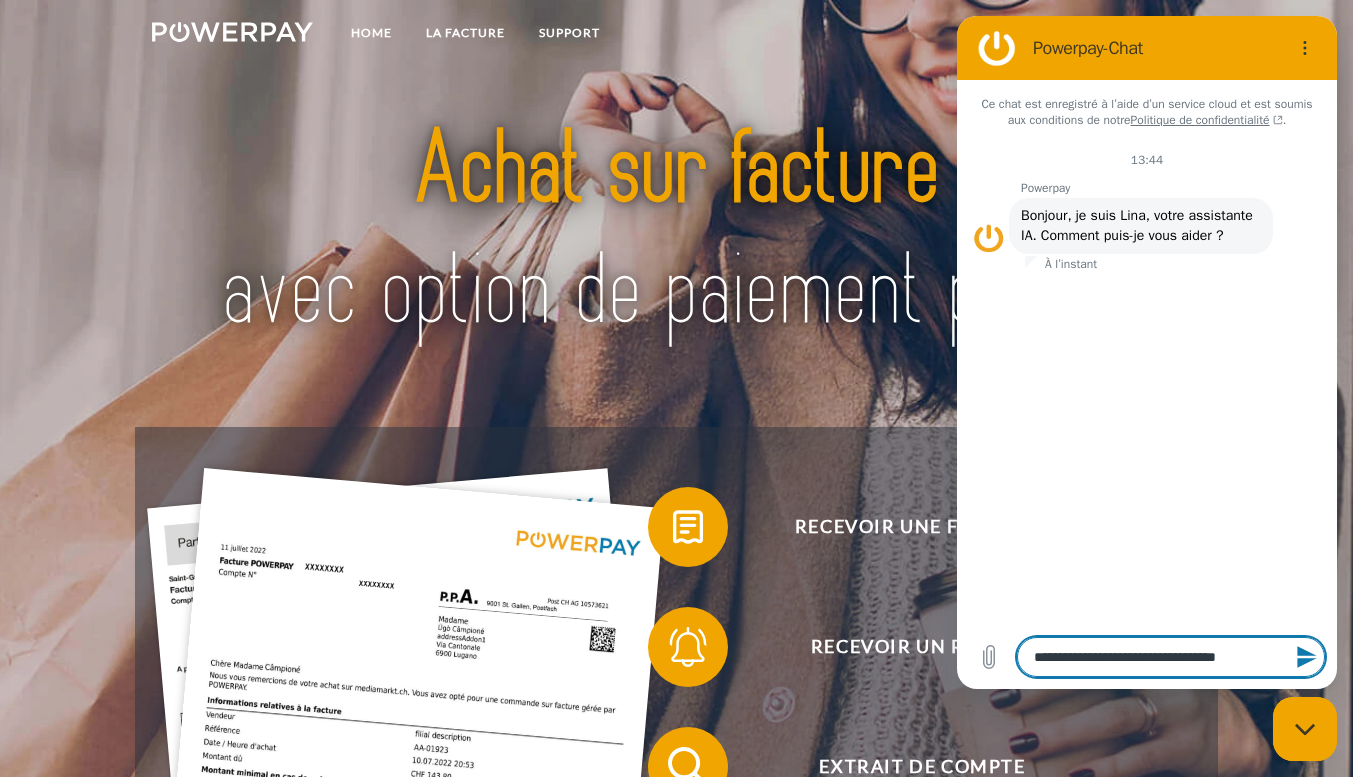 type on "*" 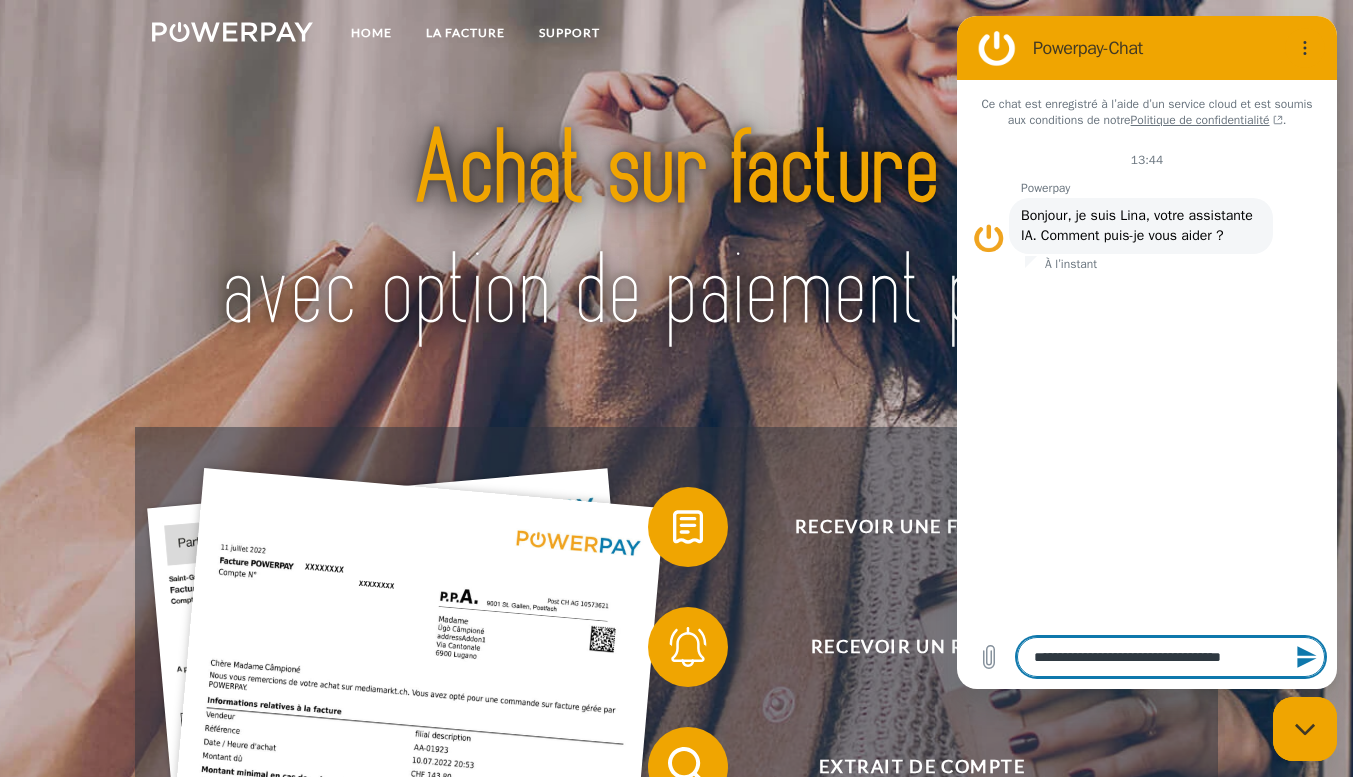 type on "**********" 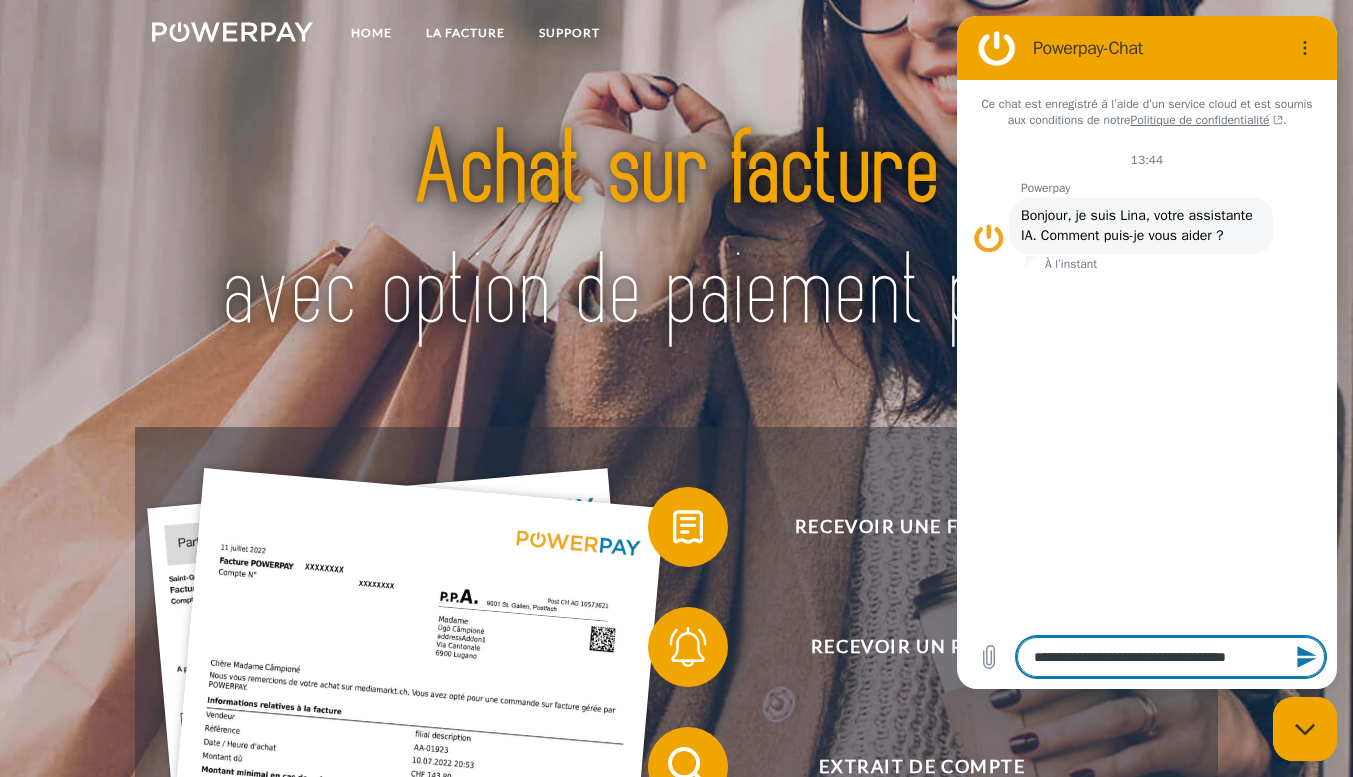 type on "**********" 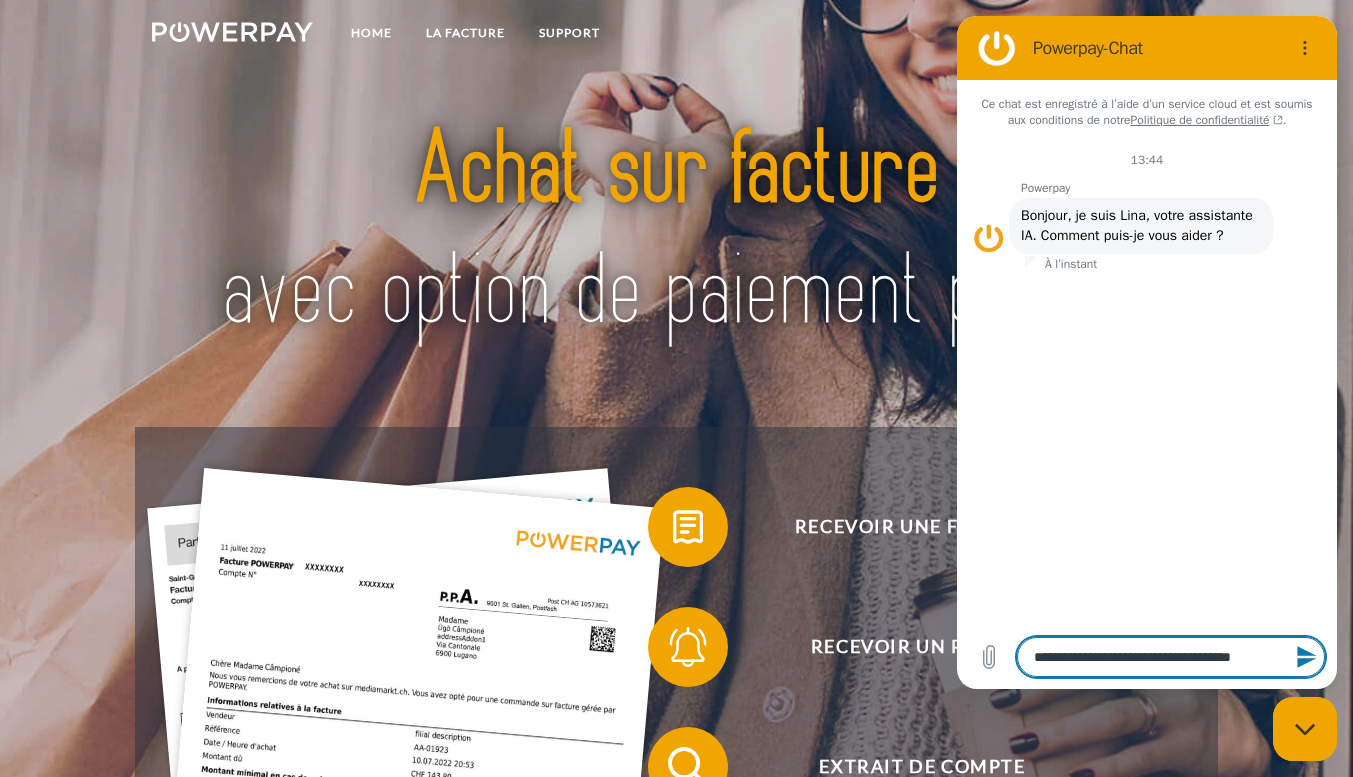 type on "**********" 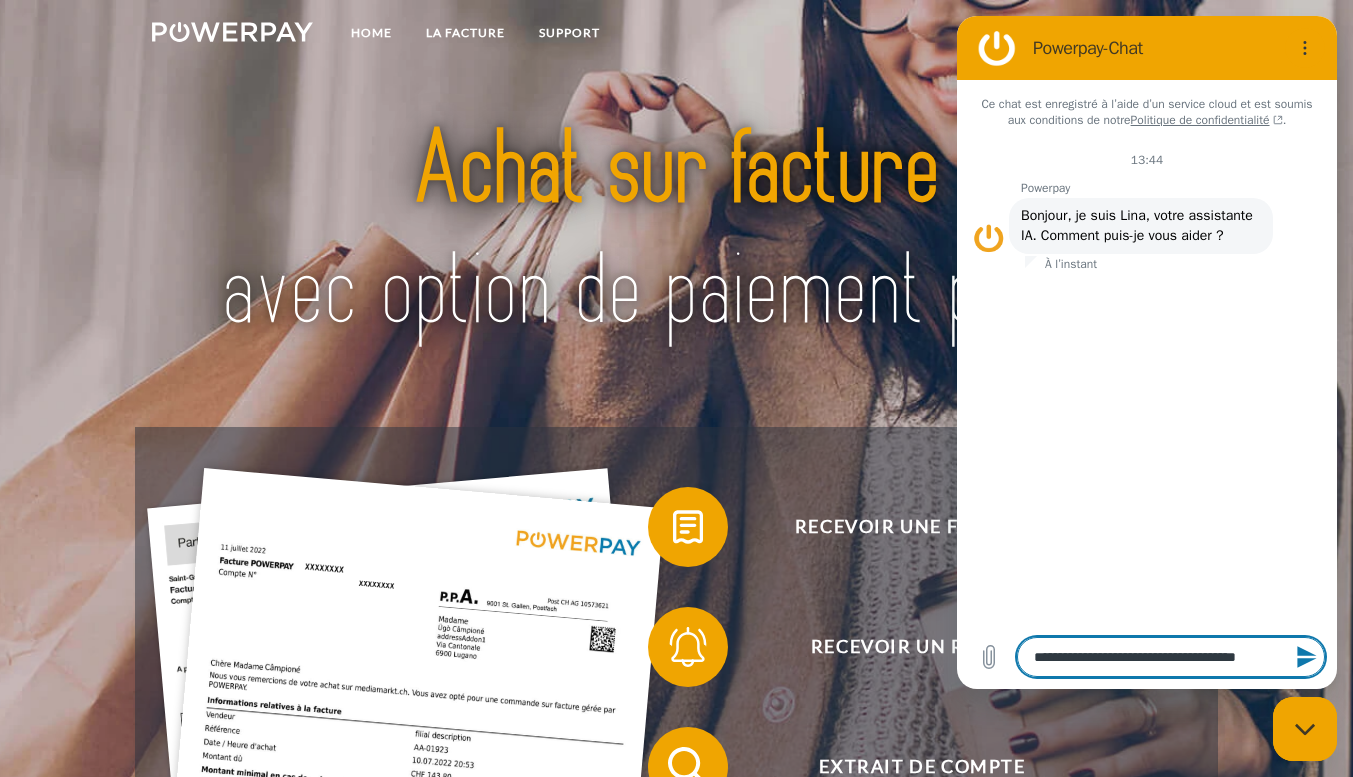 type on "**********" 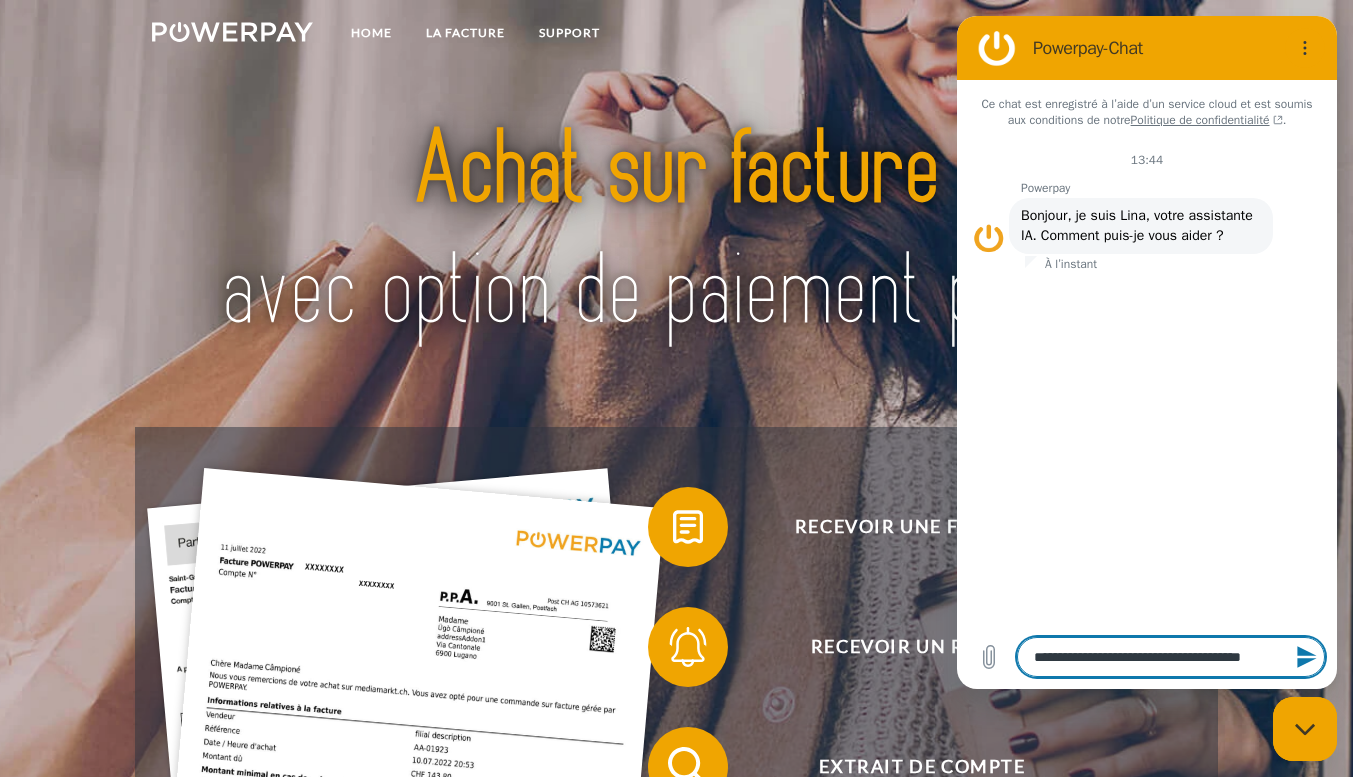 type on "**********" 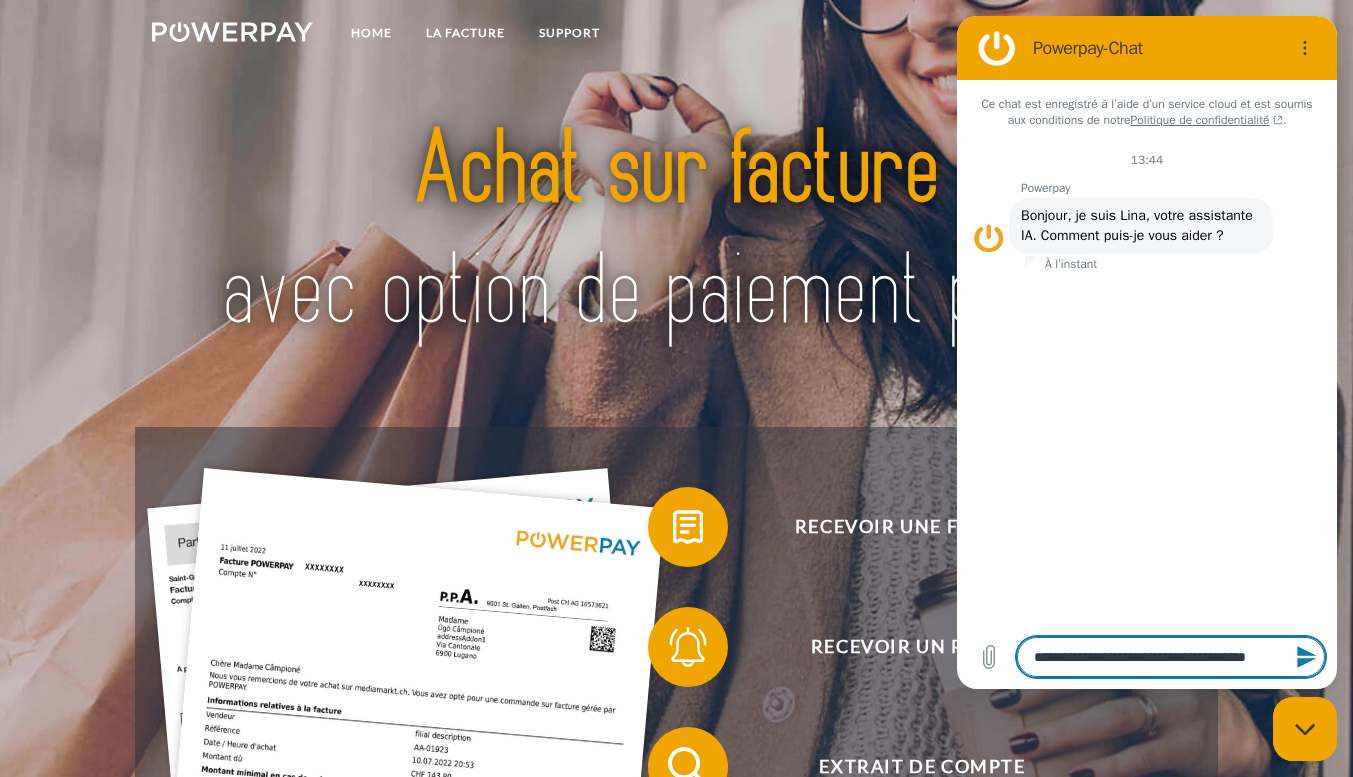 type on "**********" 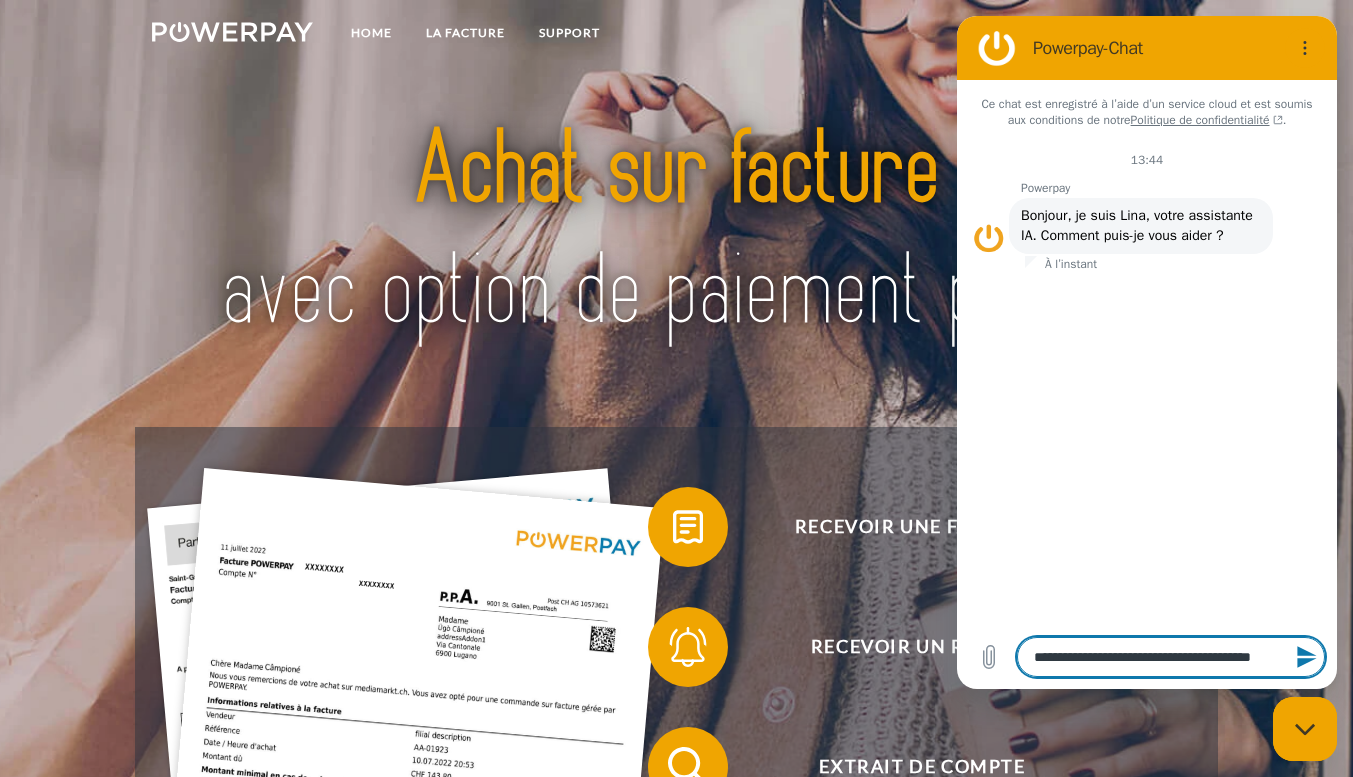 type on "*" 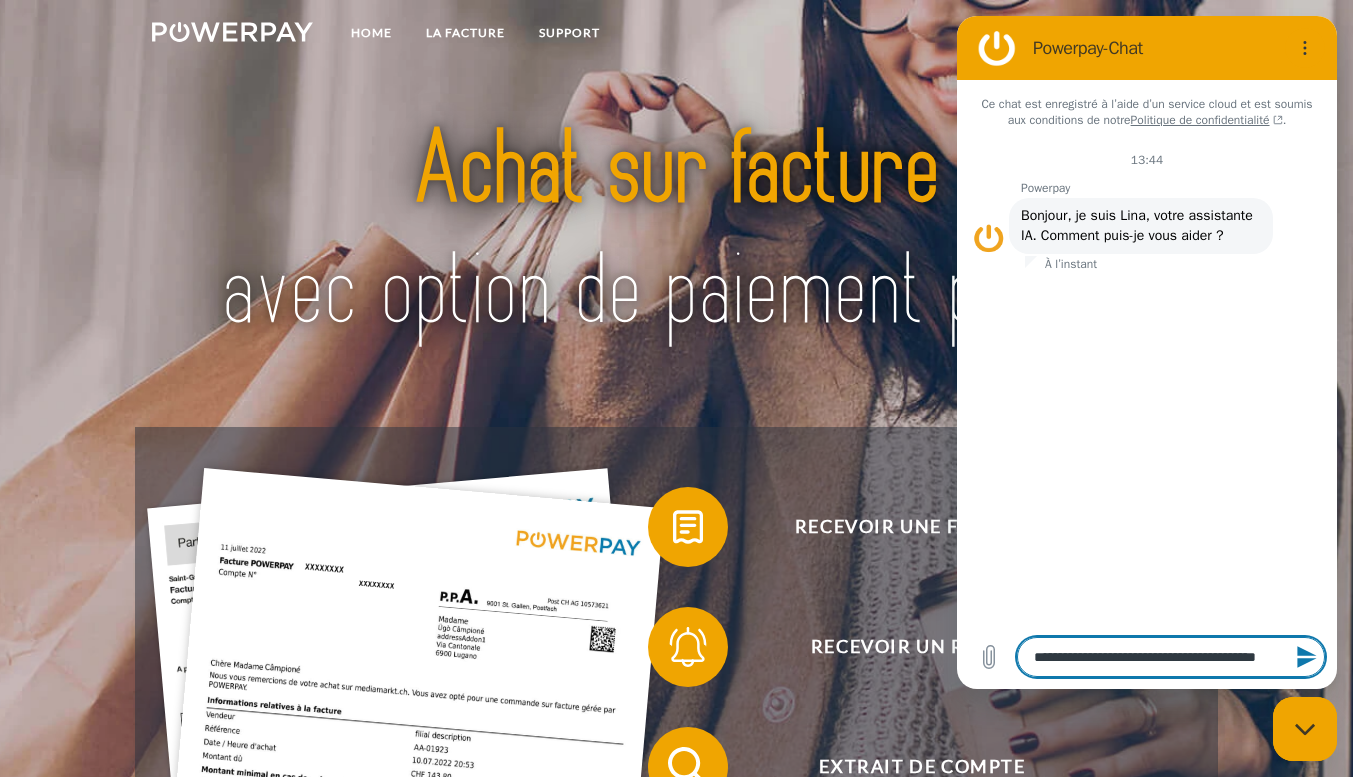 type on "**********" 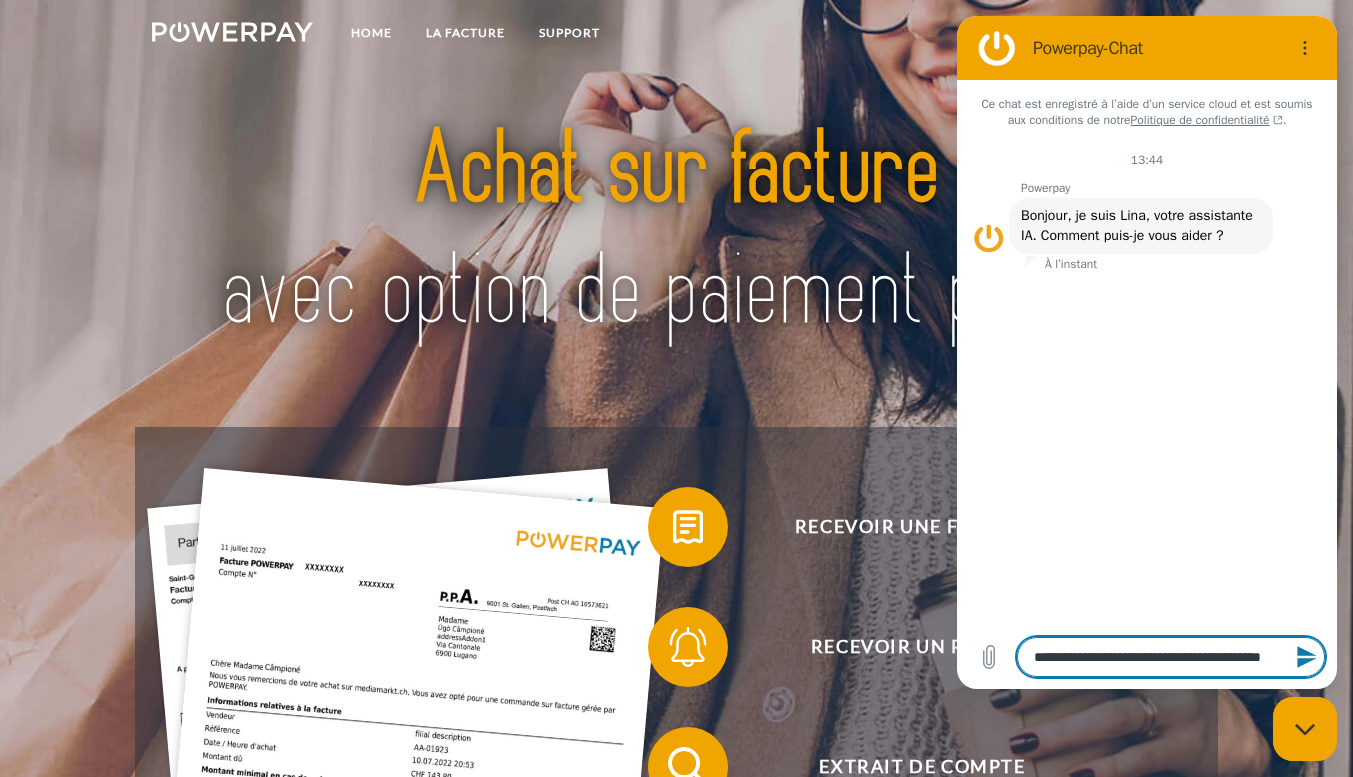 type on "**********" 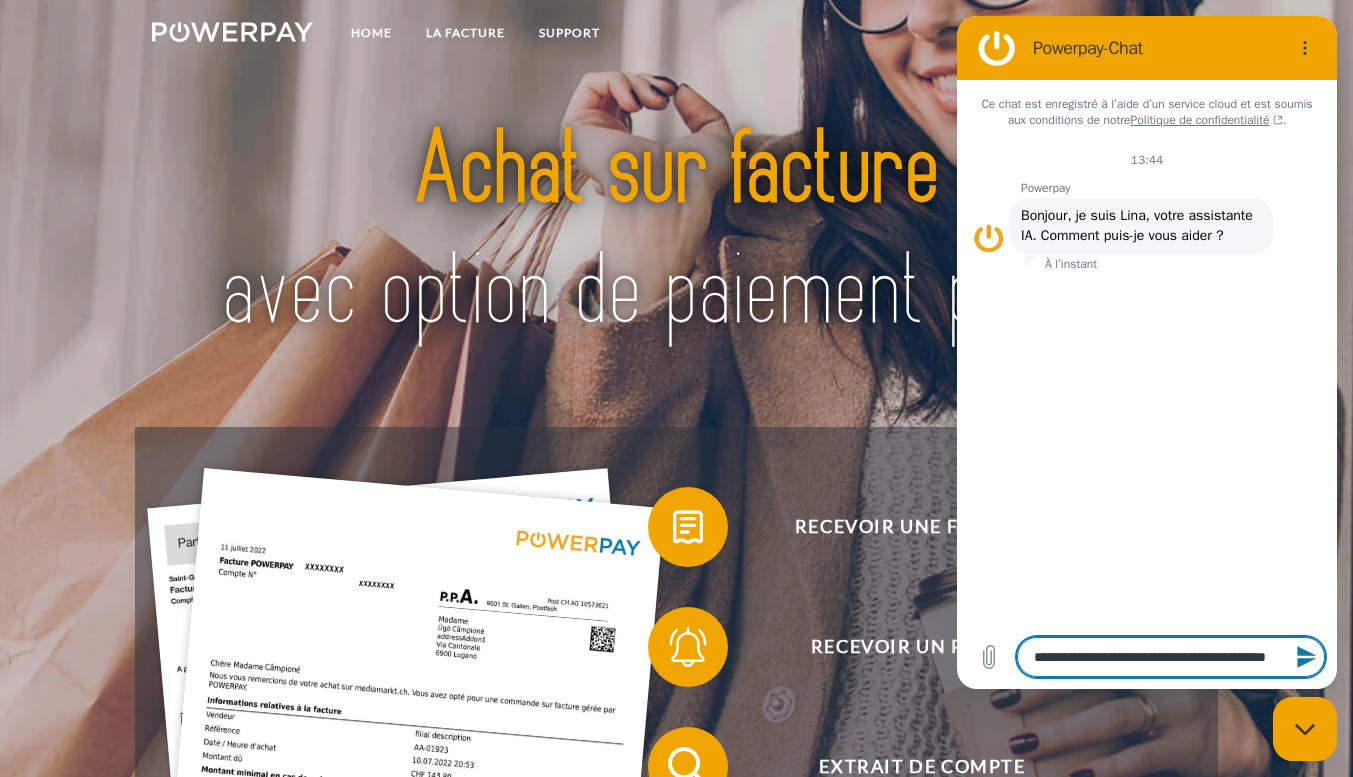 type on "*" 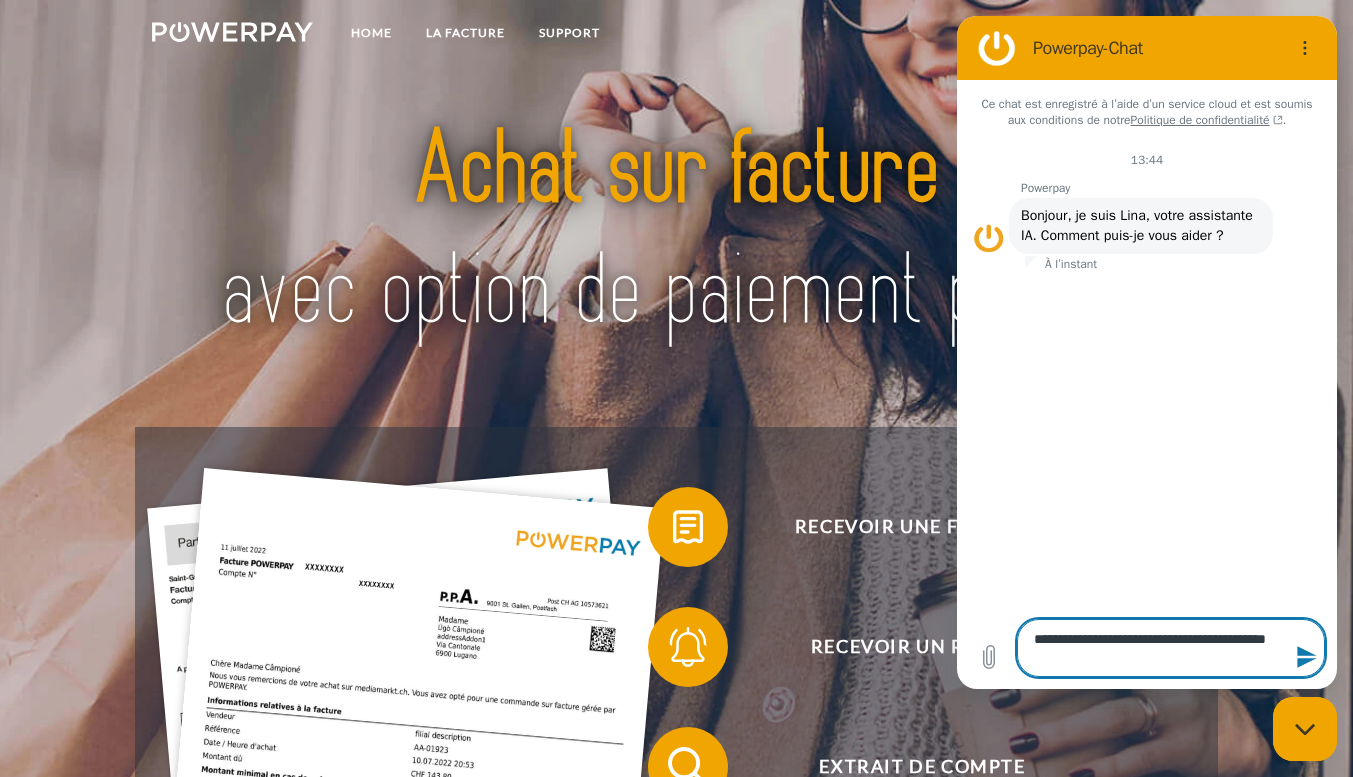 type on "**********" 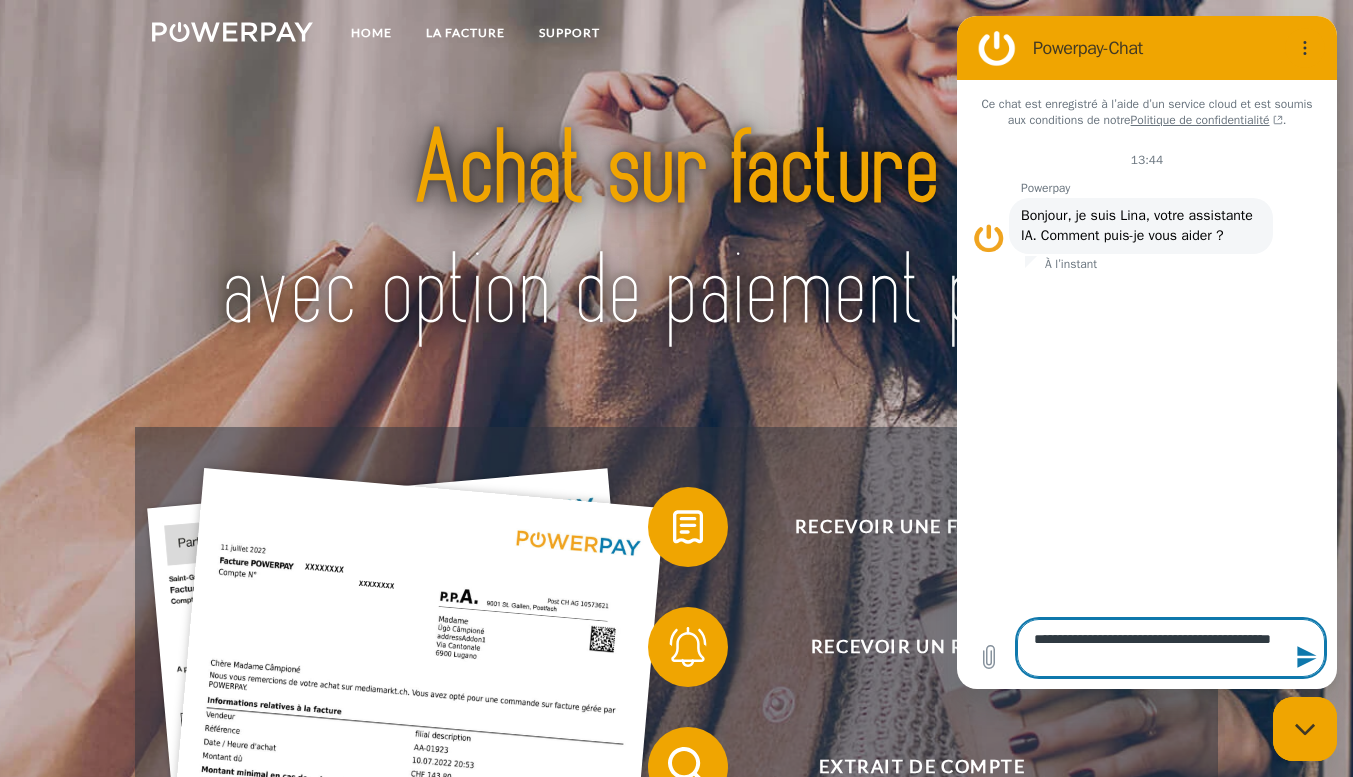 type on "**********" 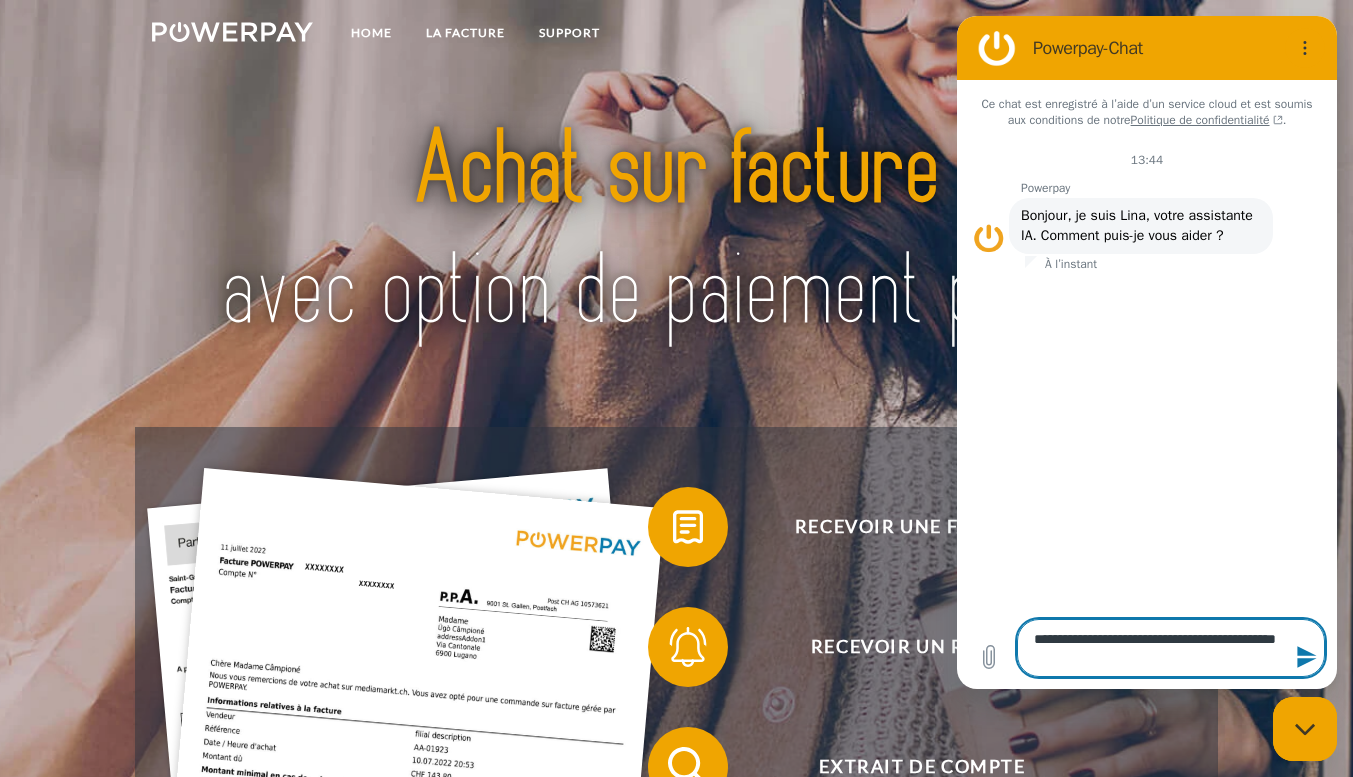 type on "**********" 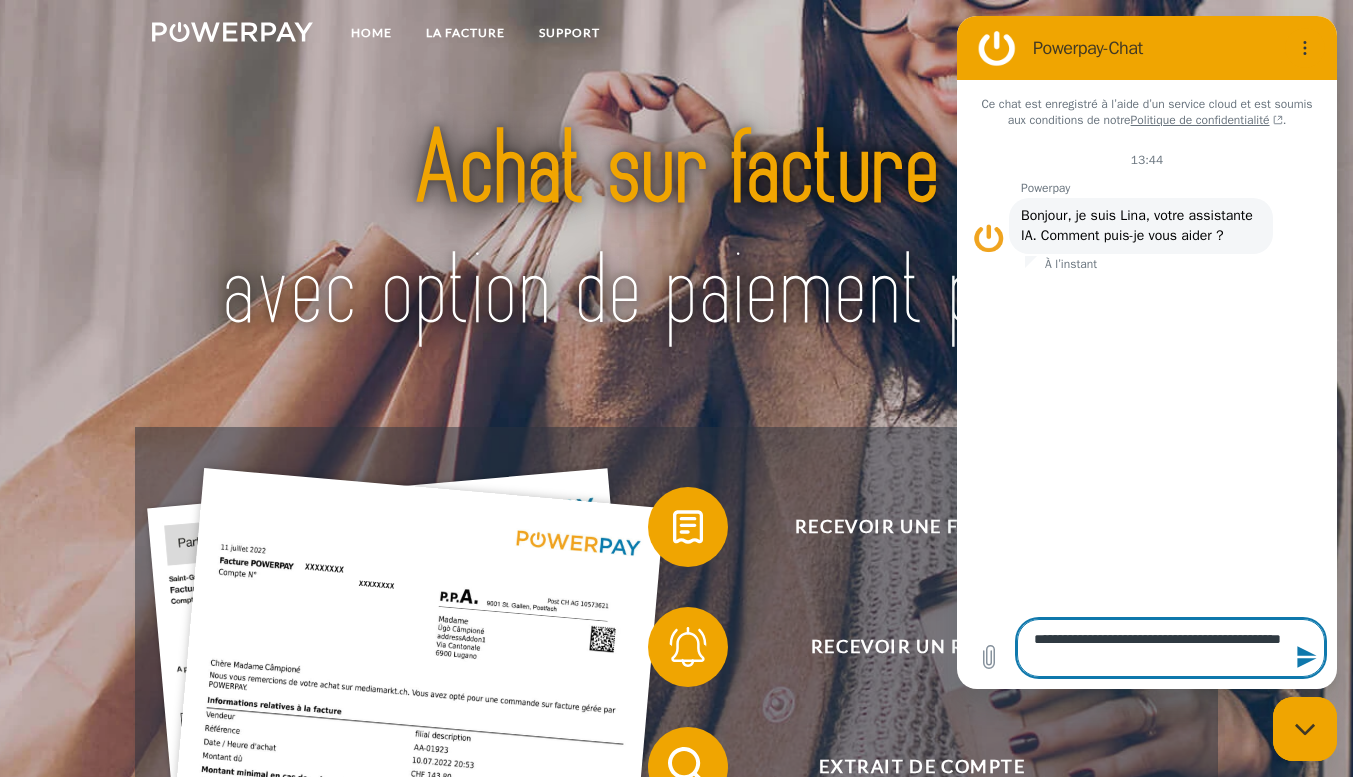 type on "**********" 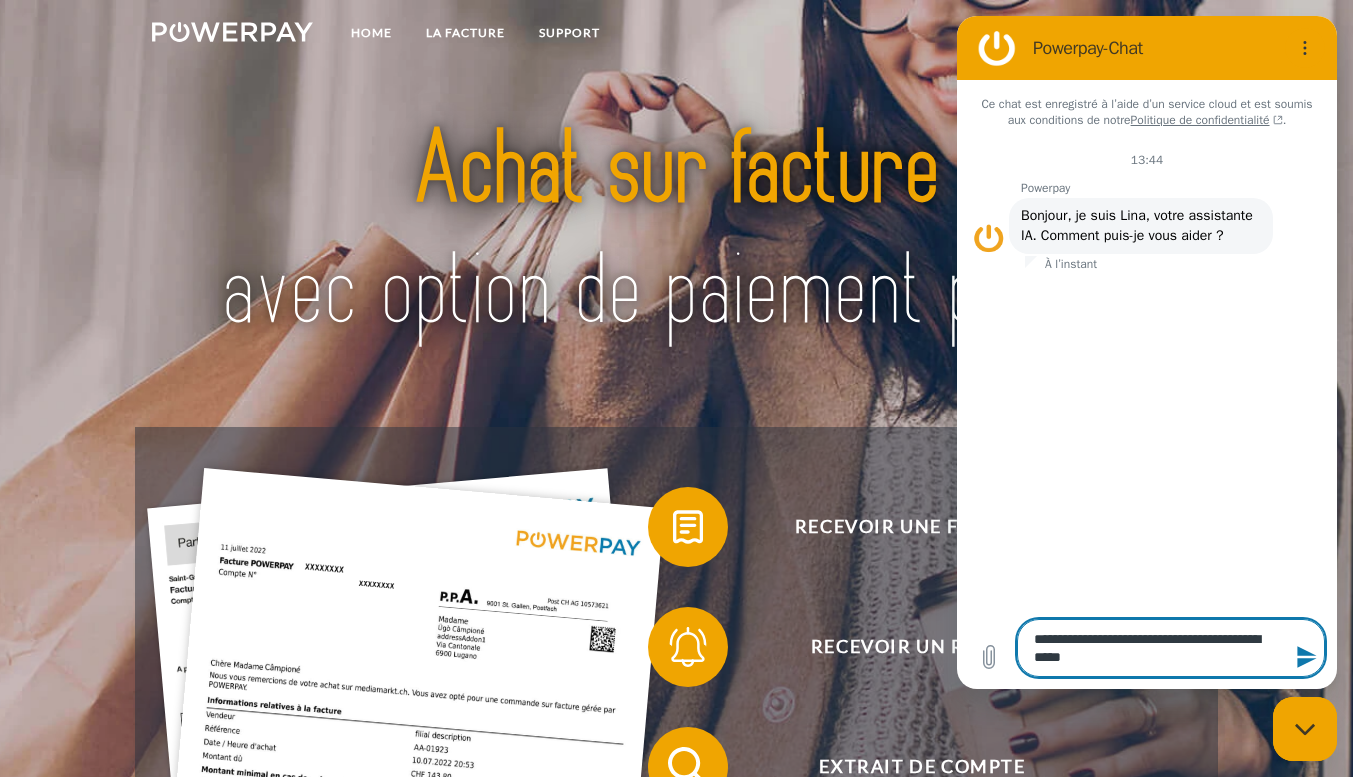 type on "**********" 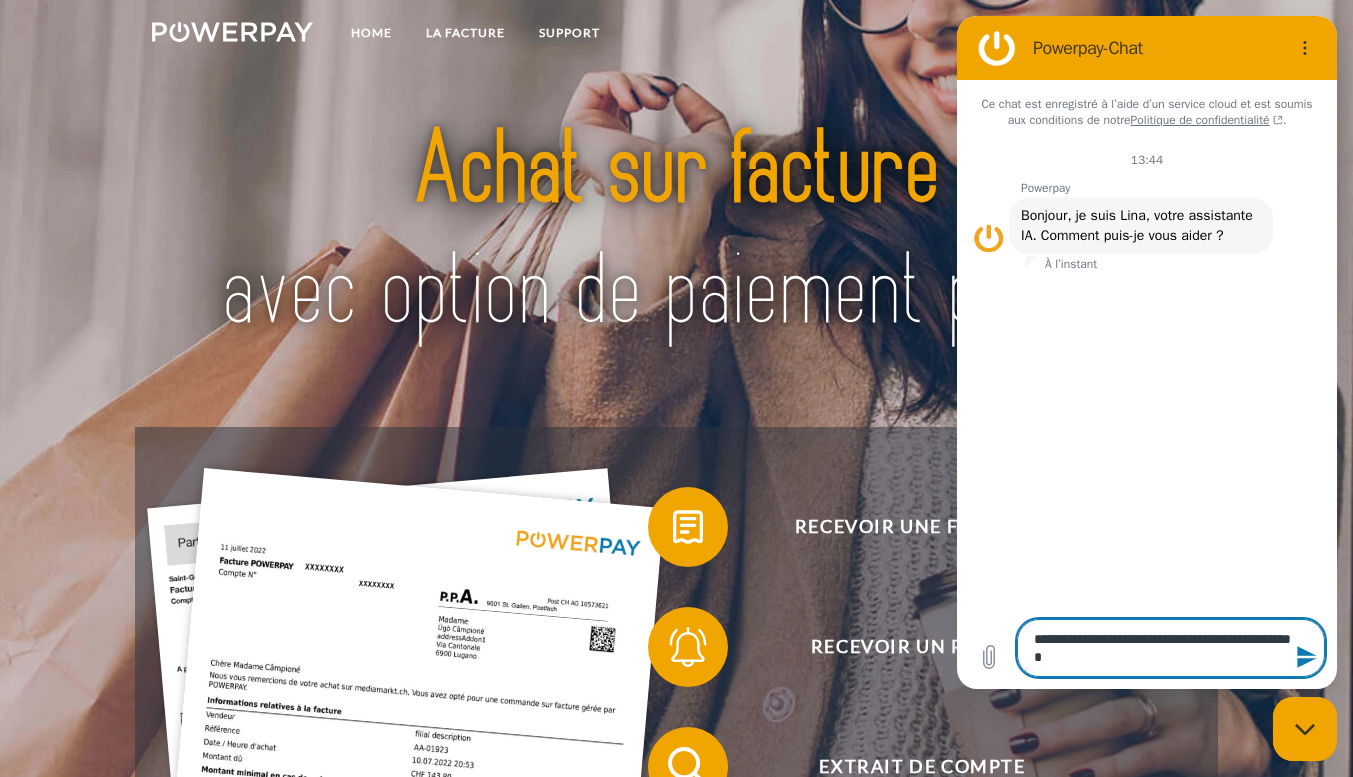 type on "**********" 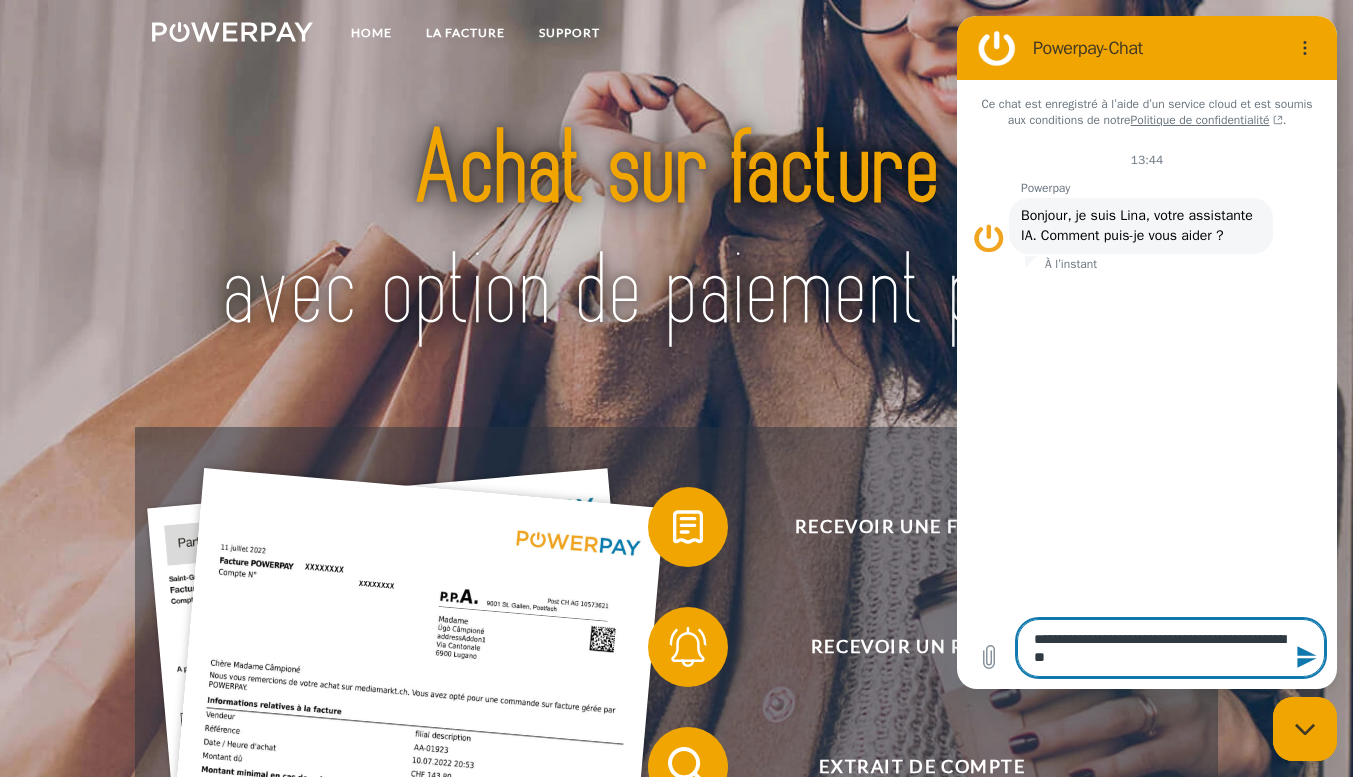 type on "**********" 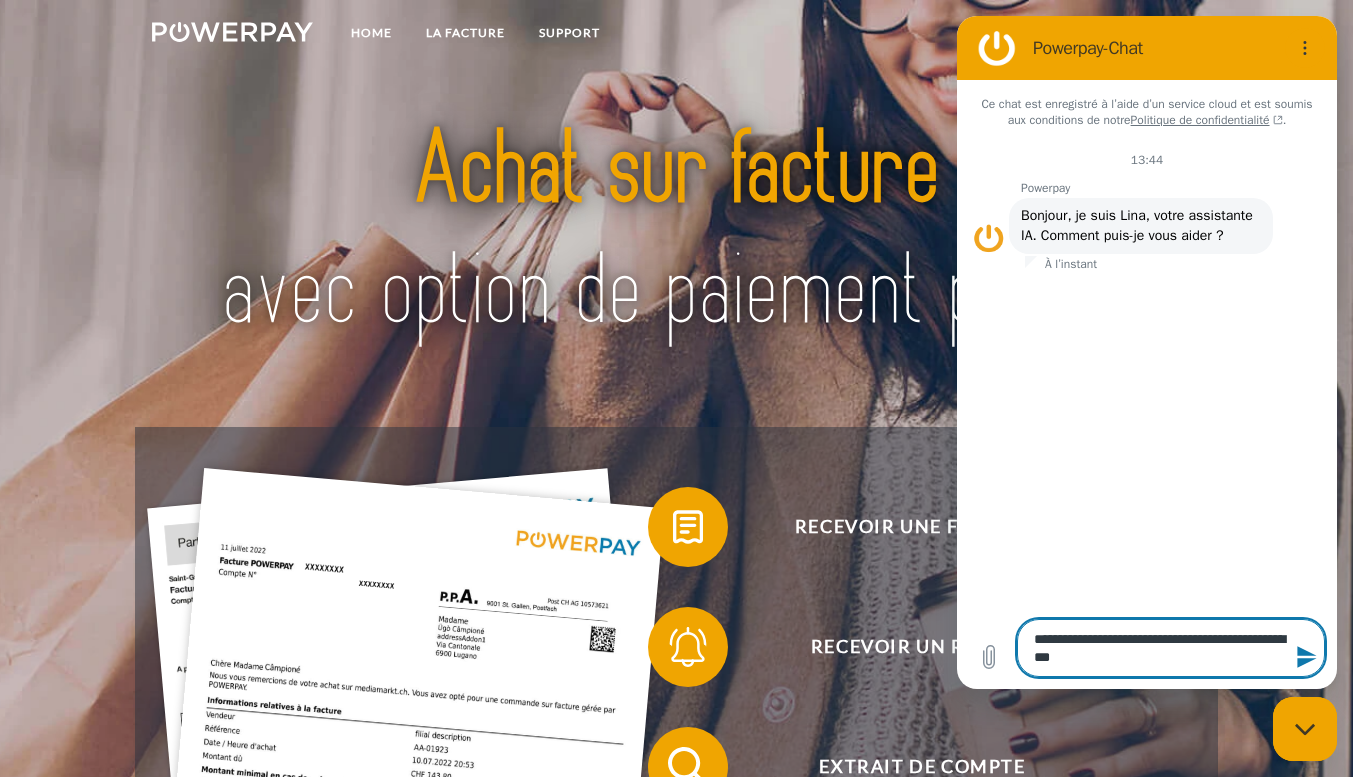 type on "**********" 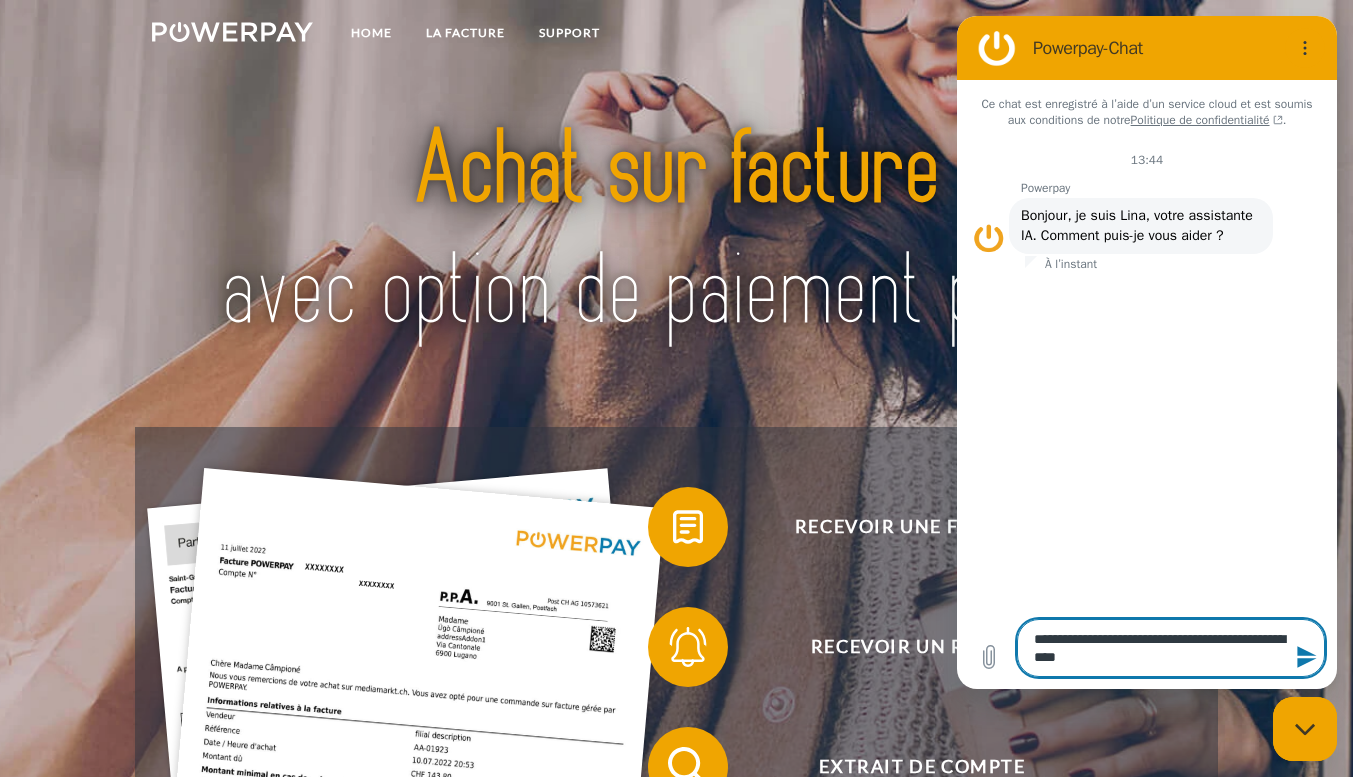 type 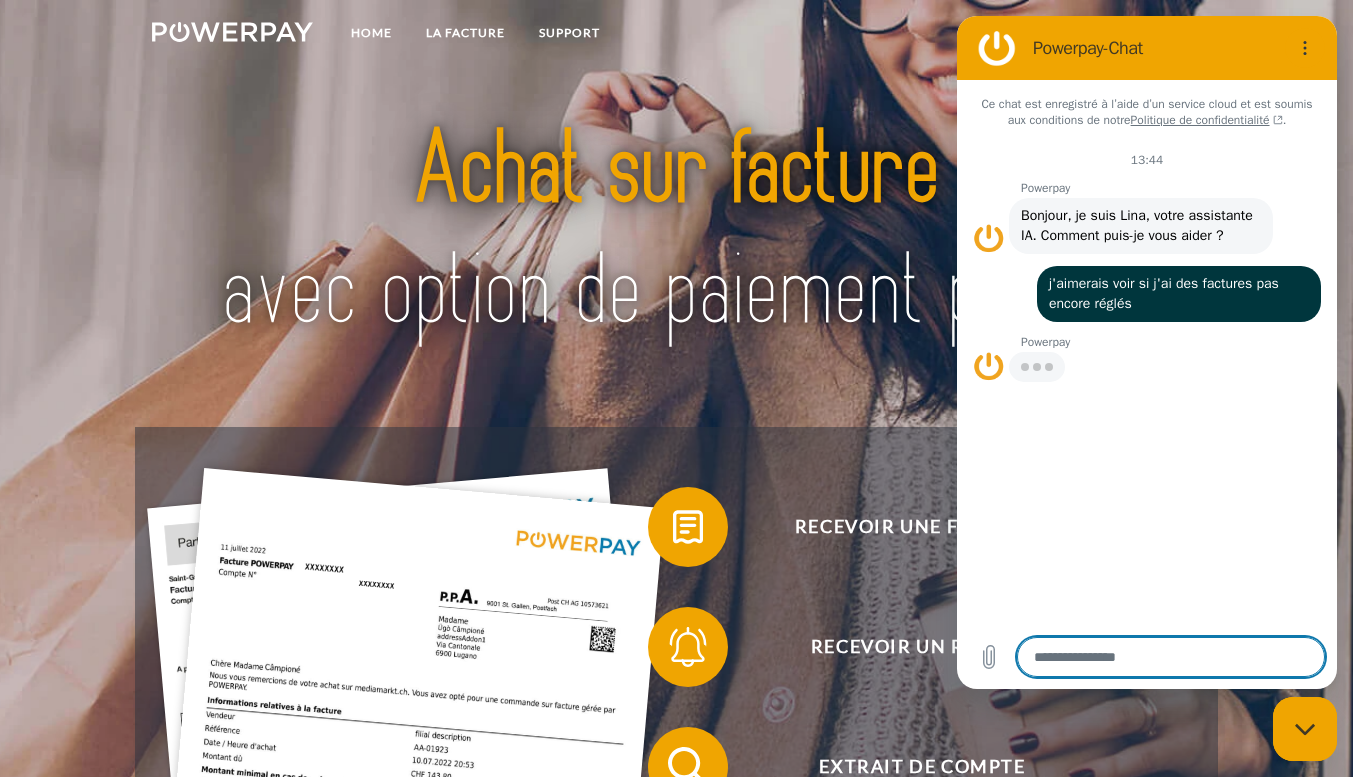 type on "*" 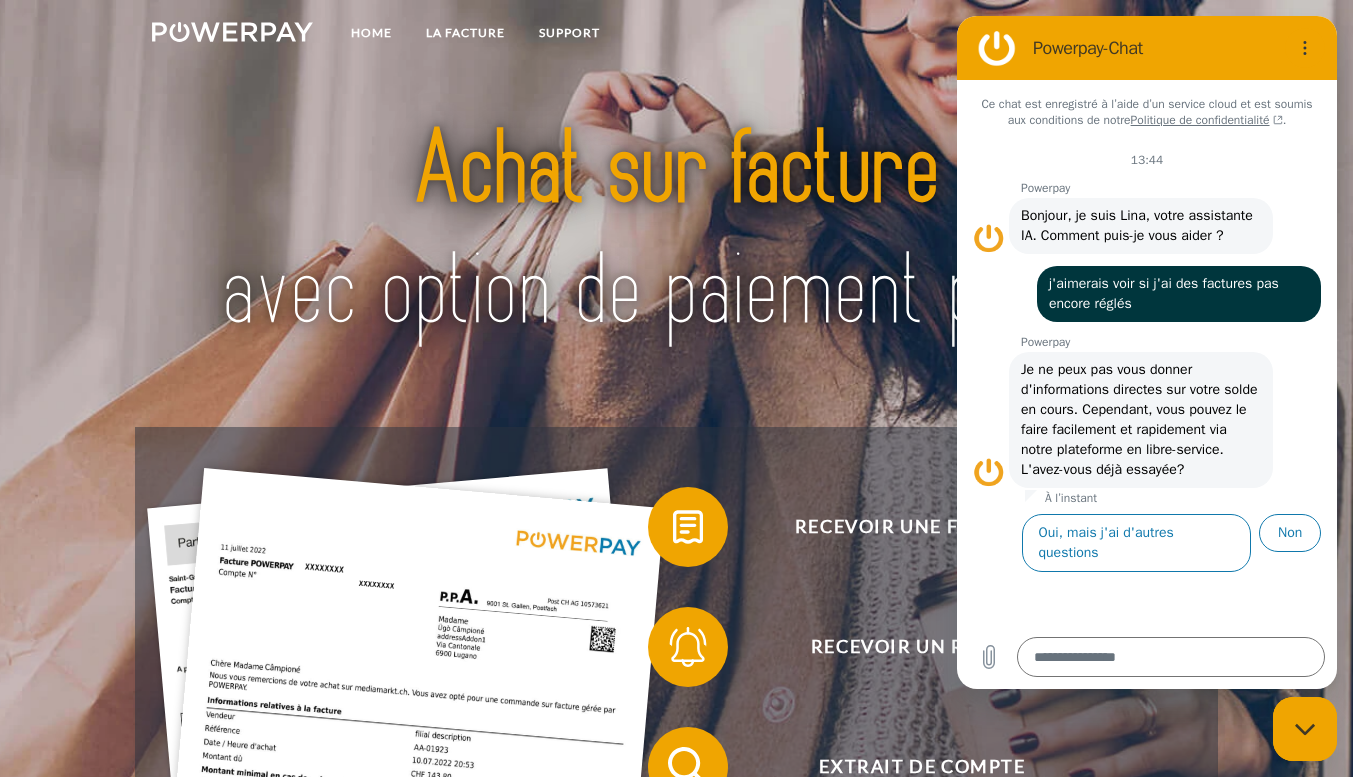 click at bounding box center (676, 232) 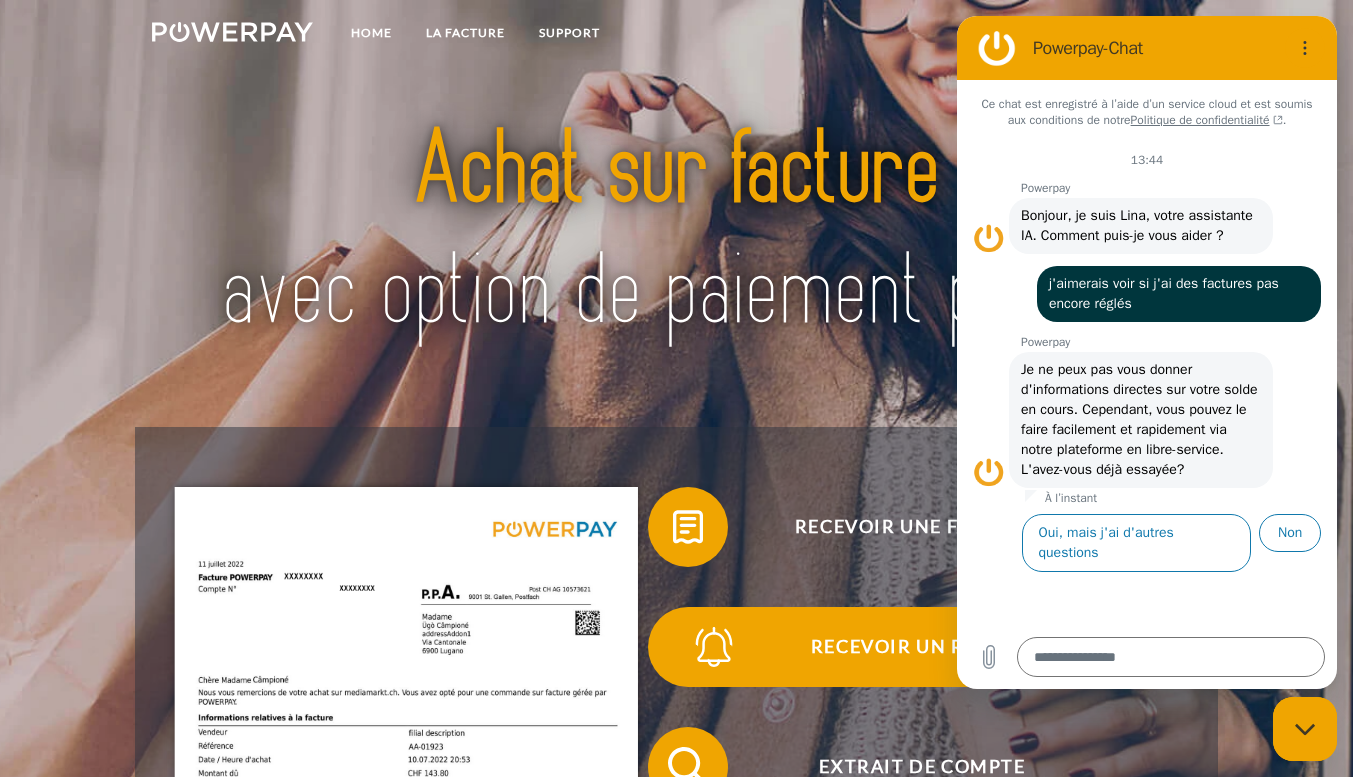 scroll, scrollTop: 4, scrollLeft: 0, axis: vertical 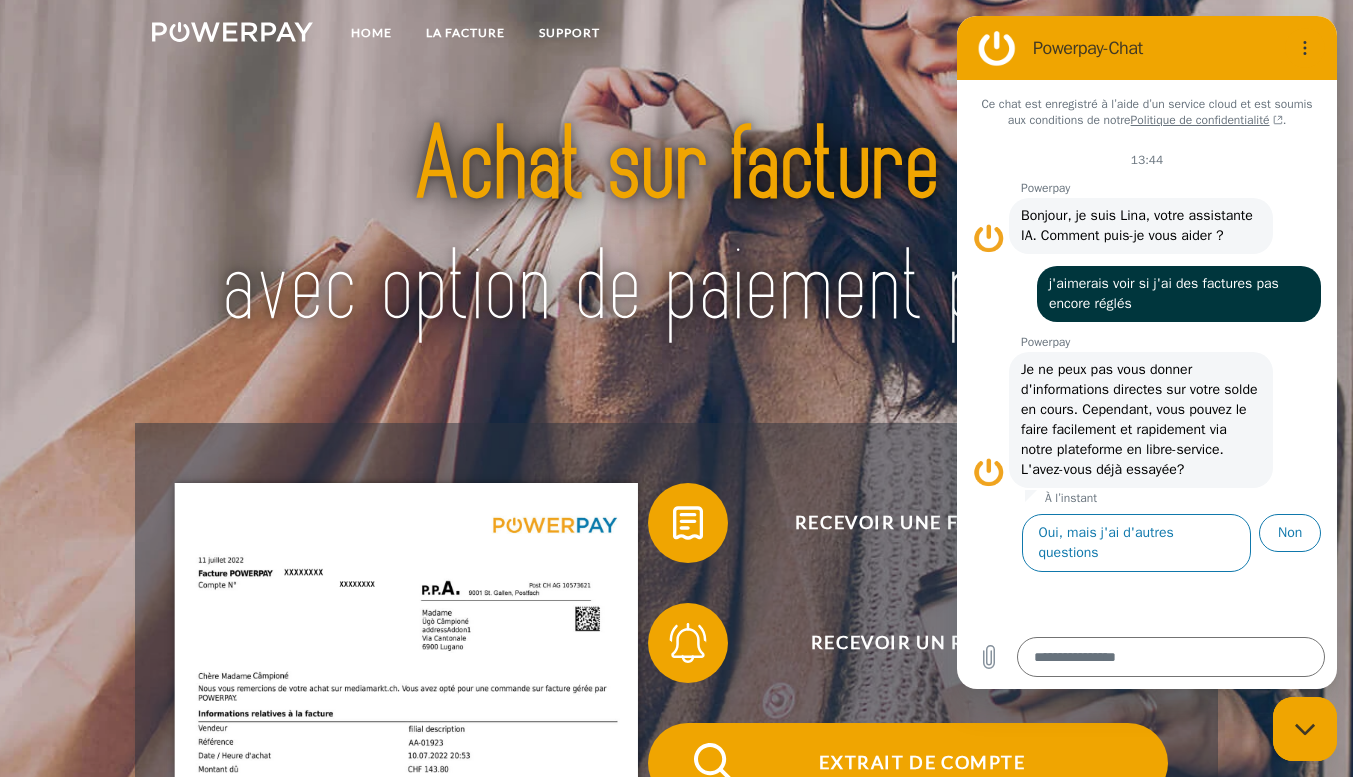 click on "Extrait de compte" at bounding box center (922, 763) 